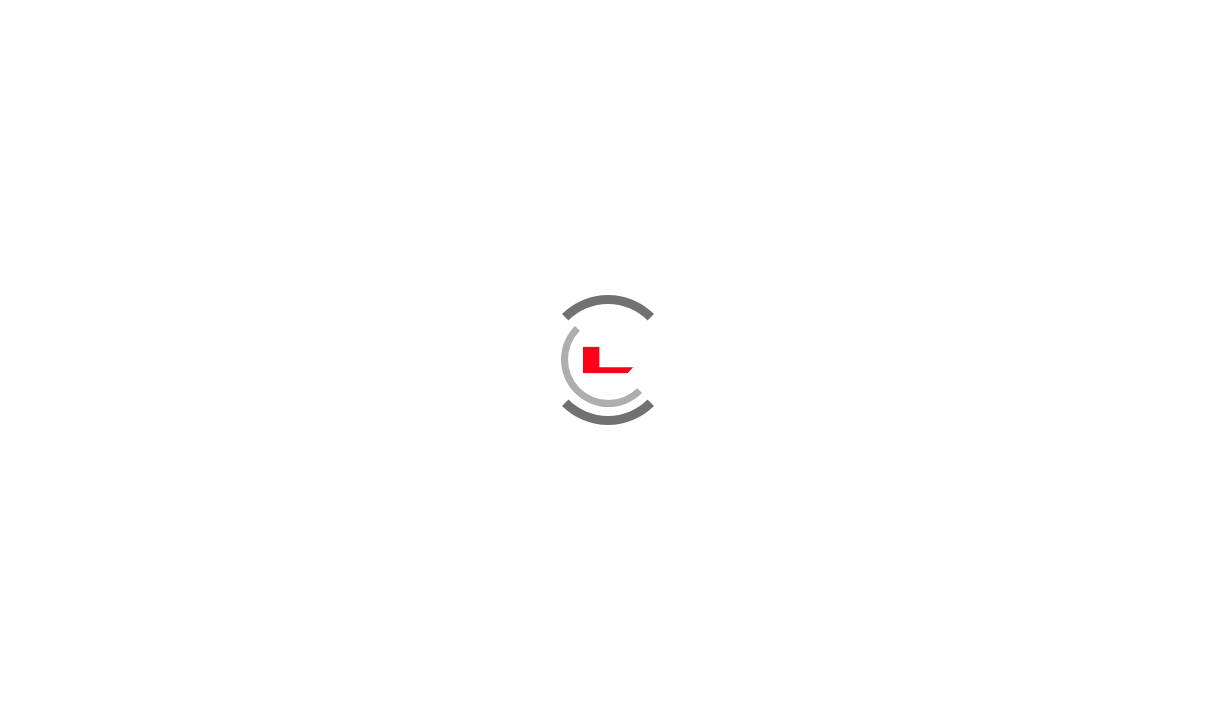 scroll, scrollTop: 0, scrollLeft: 0, axis: both 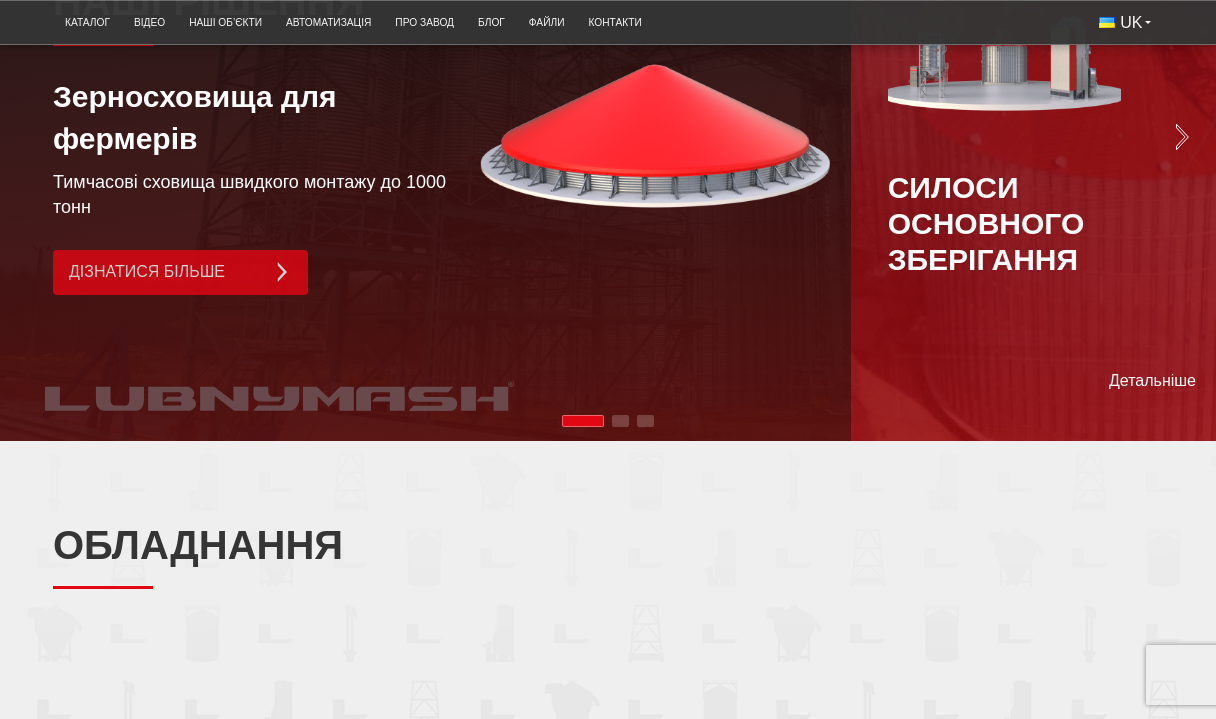 click at bounding box center [282, 272] 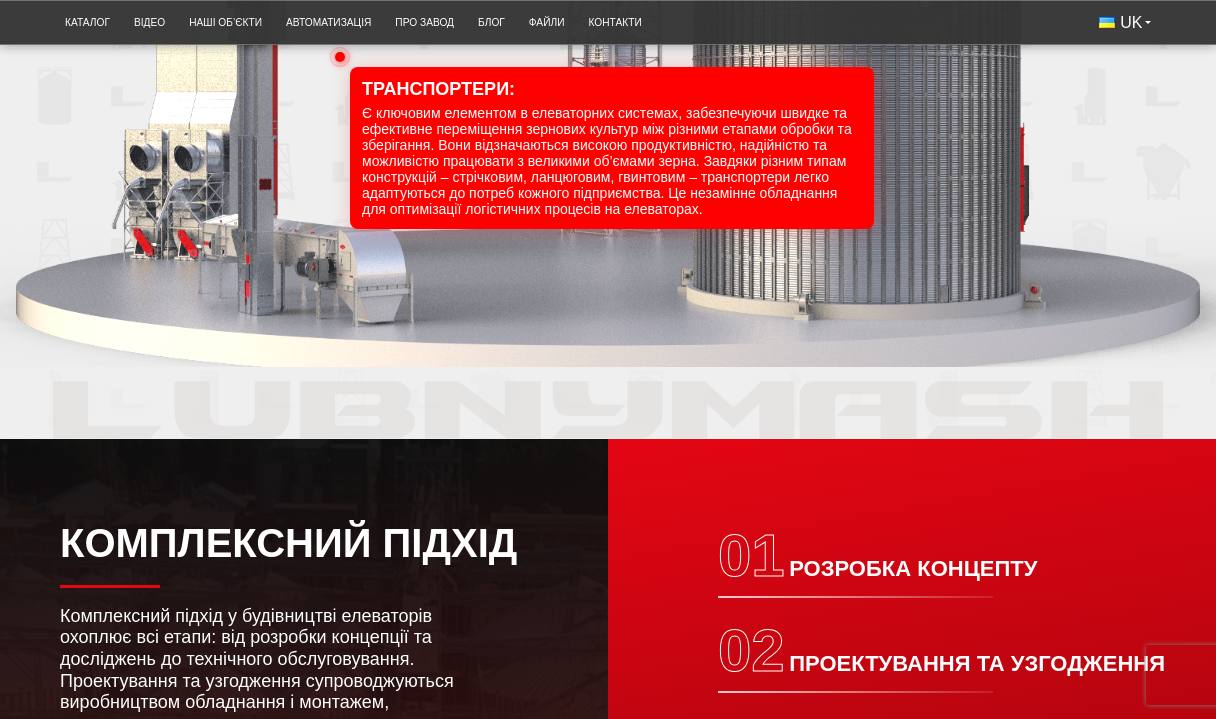 scroll, scrollTop: 2324, scrollLeft: 0, axis: vertical 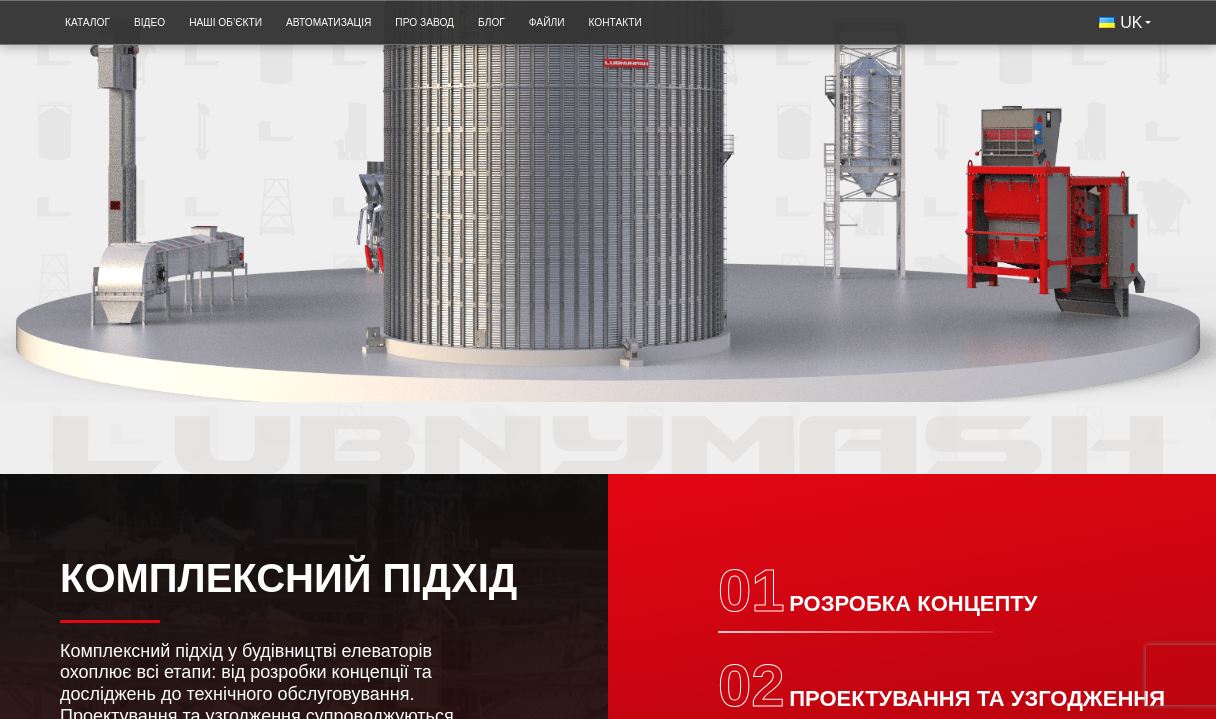 click on "100" at bounding box center [608, 103] 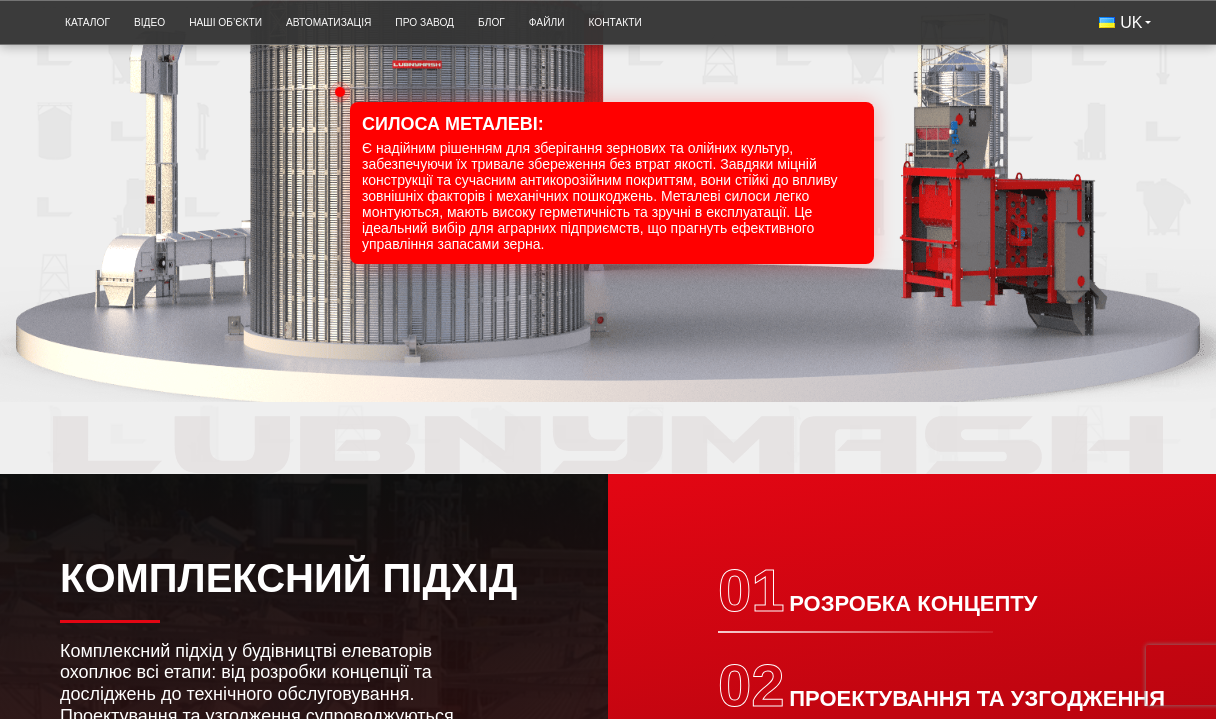 click on "100" at bounding box center (608, 103) 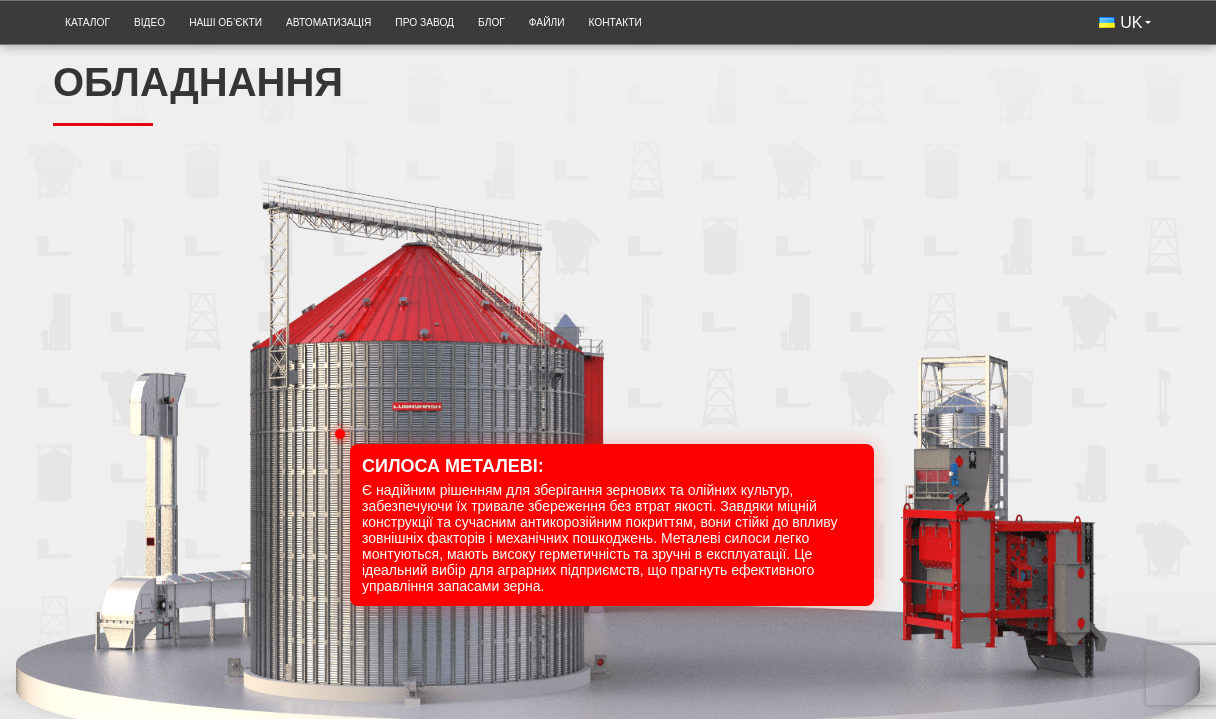 click on "100" at bounding box center (608, 444) 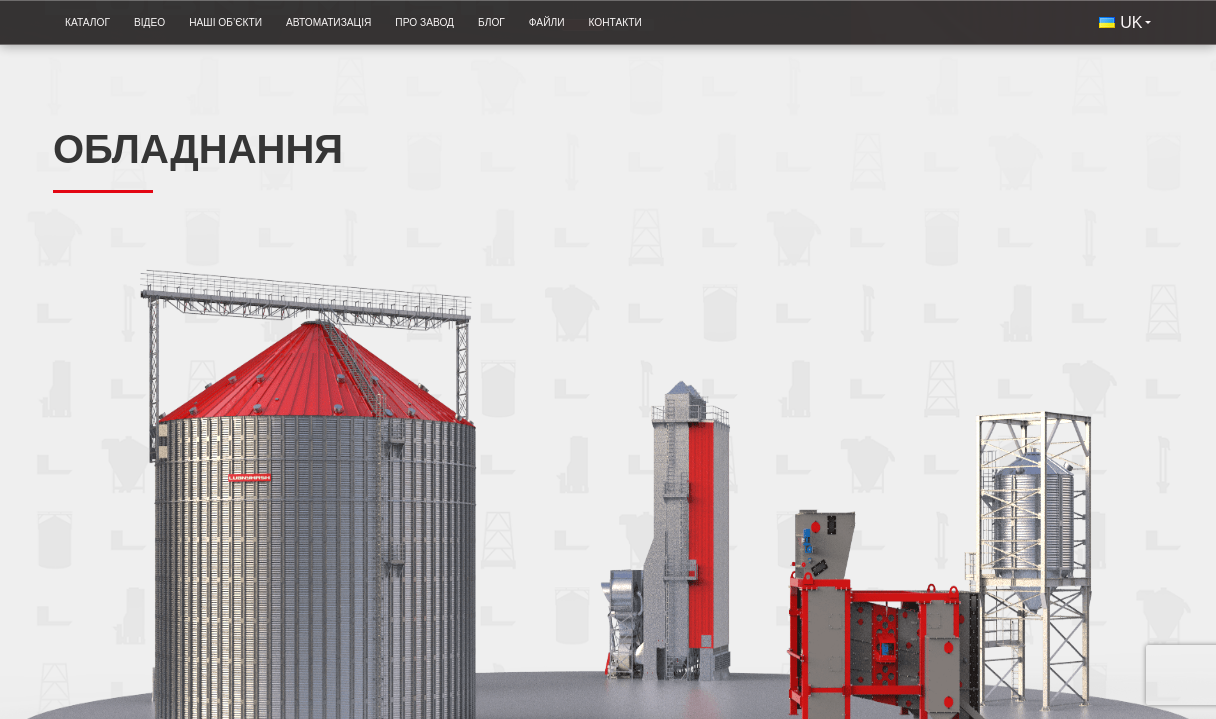 scroll, scrollTop: 1873, scrollLeft: 0, axis: vertical 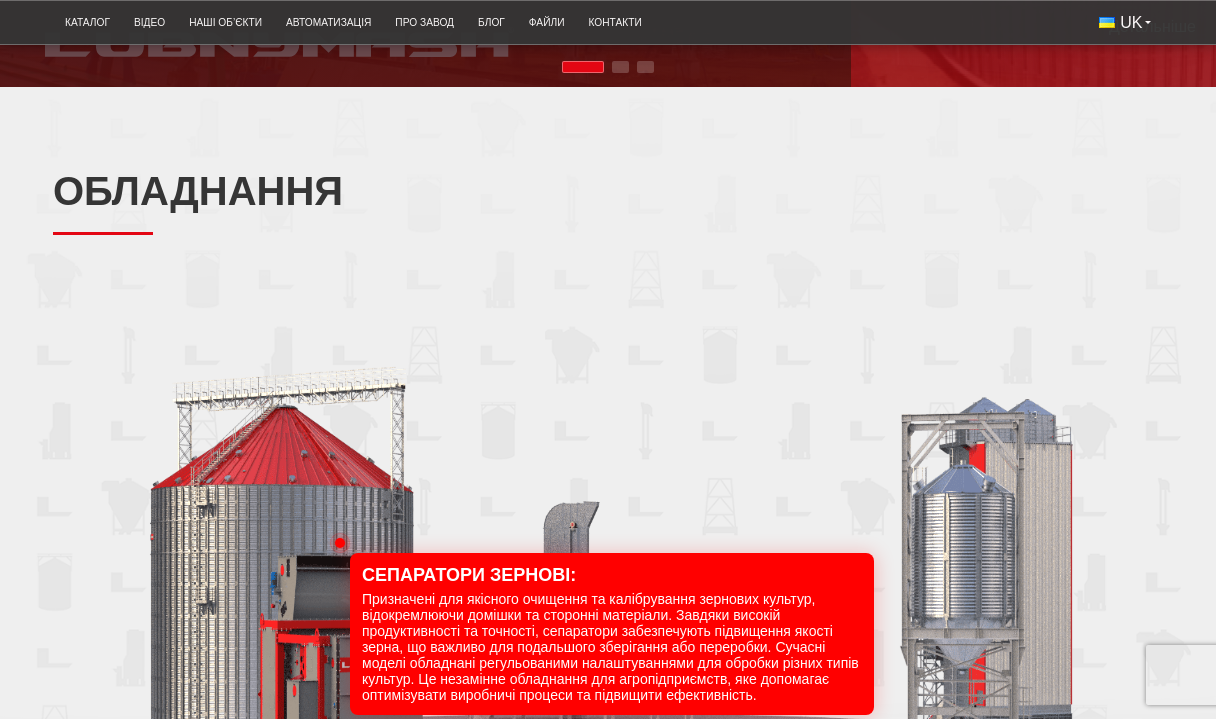 click on "100" at bounding box center (608, 553) 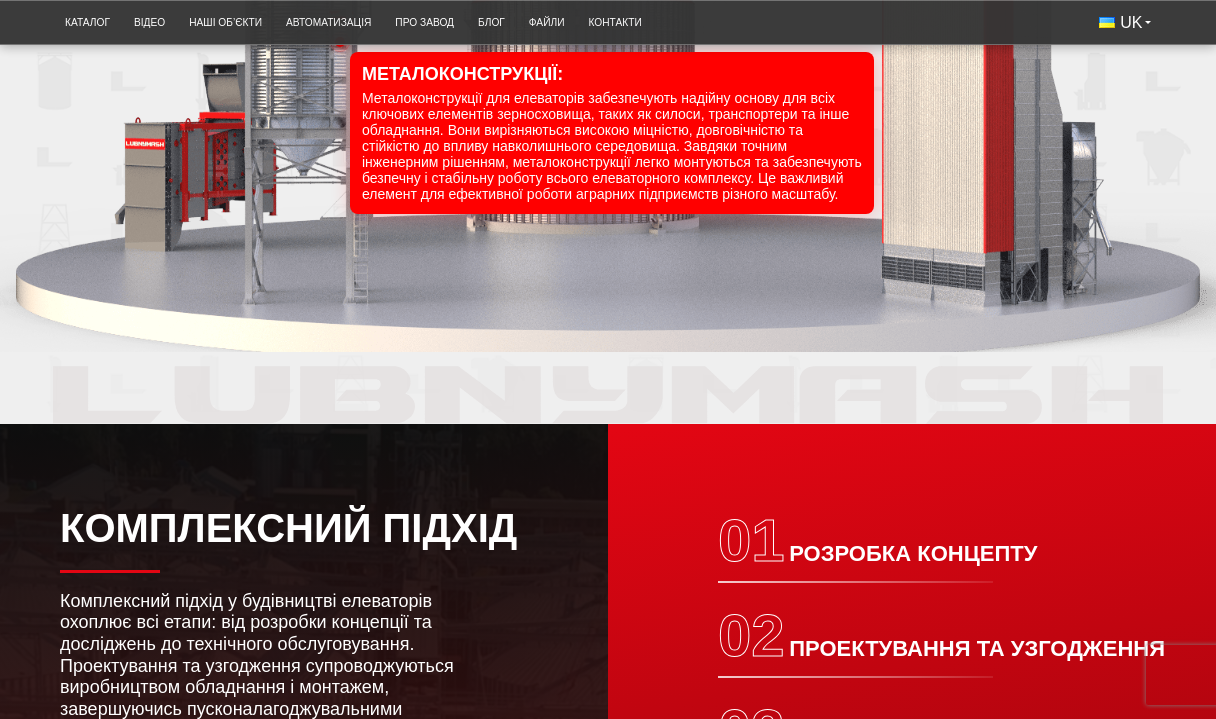 scroll, scrollTop: 2232, scrollLeft: 0, axis: vertical 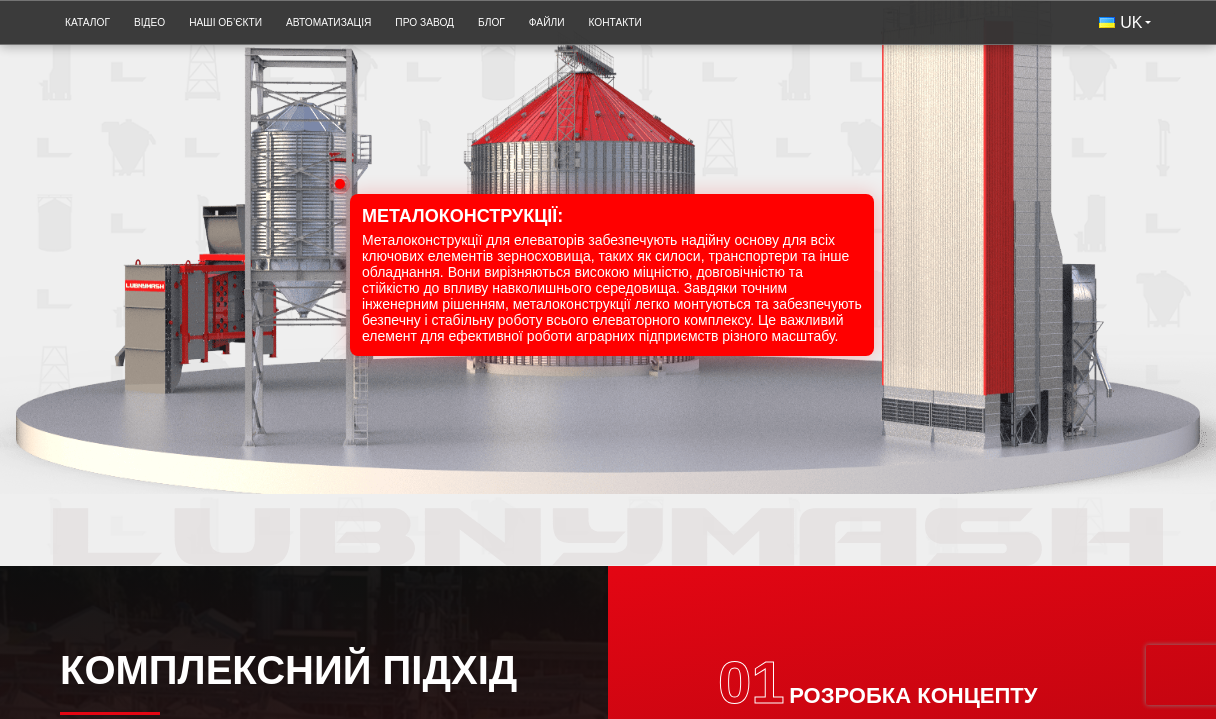 click on "100" at bounding box center [608, 195] 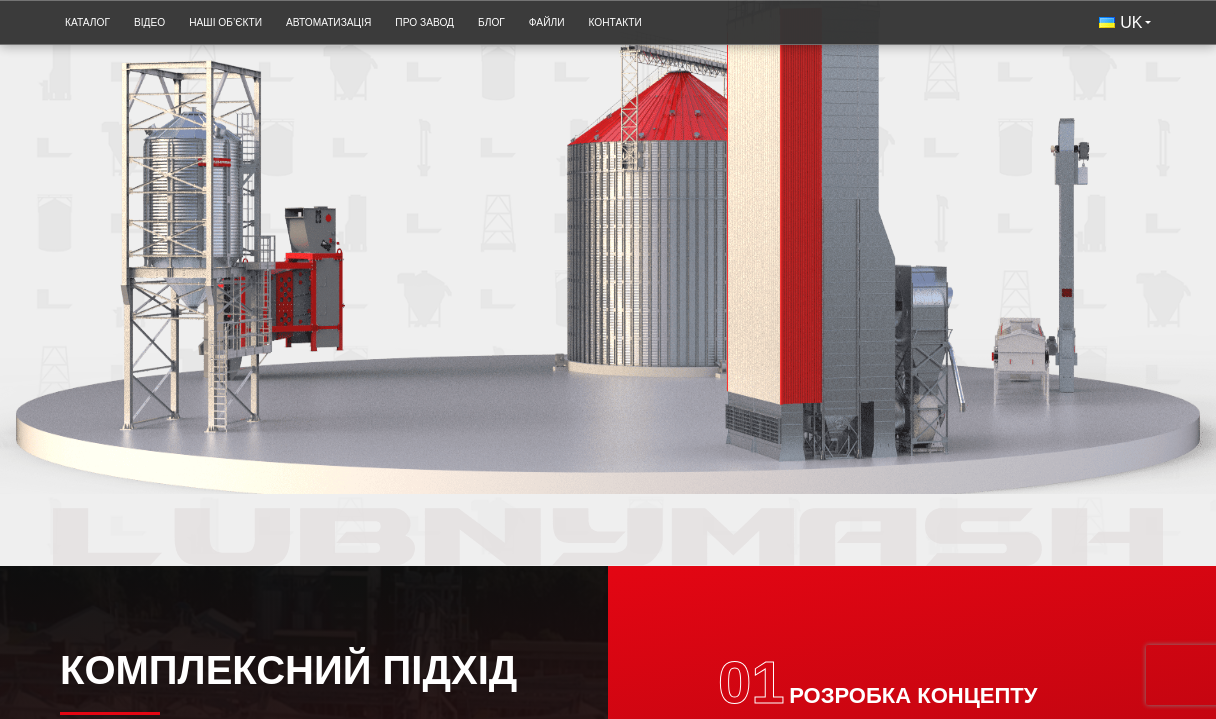 click on "100" at bounding box center [608, 195] 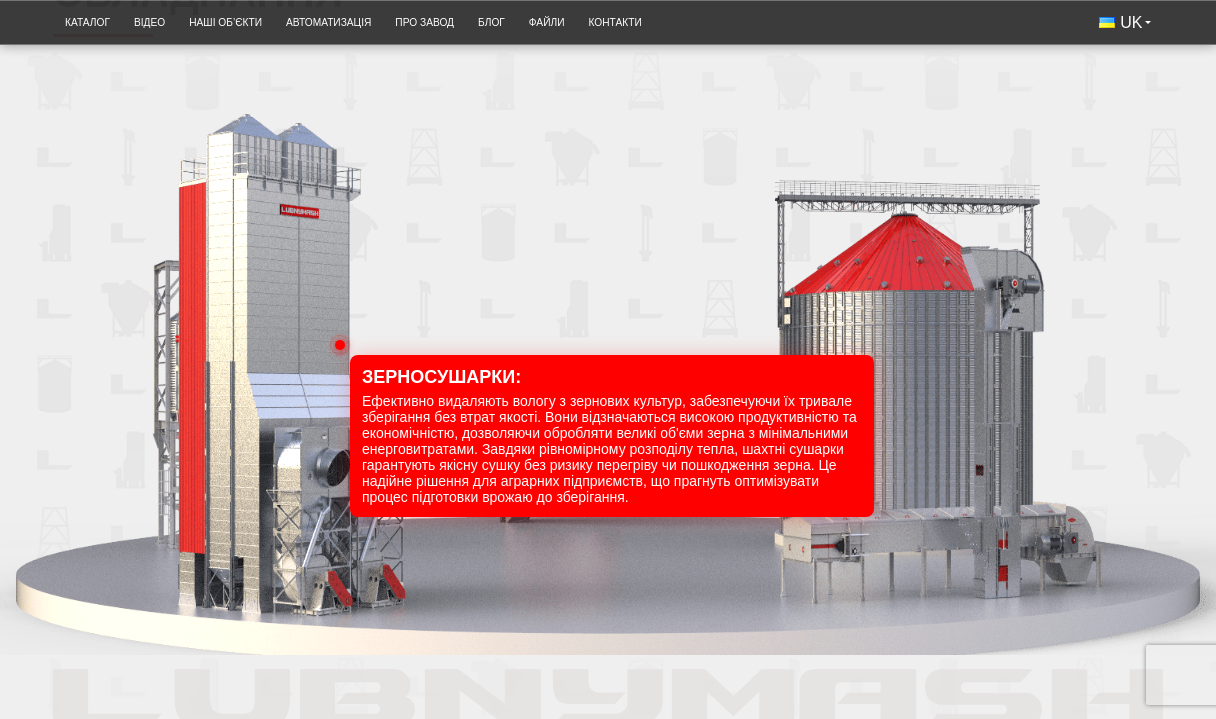 scroll, scrollTop: 1737, scrollLeft: 0, axis: vertical 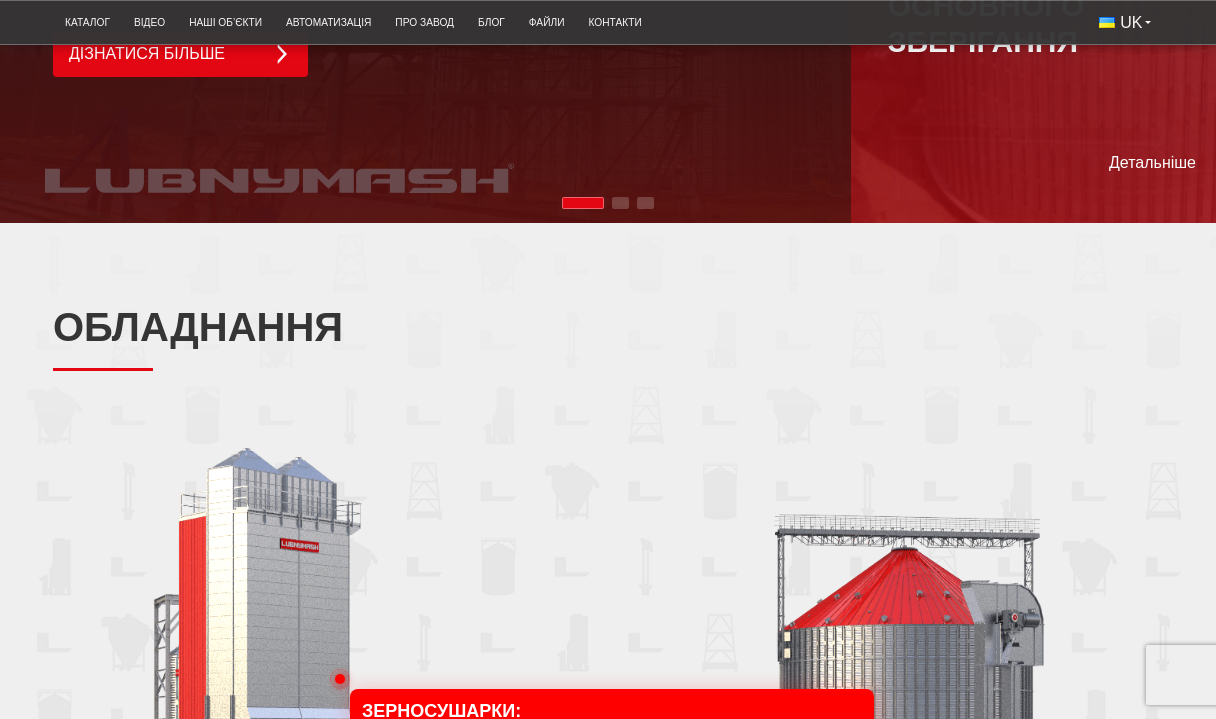 click on "Обладнання" at bounding box center [608, 337] 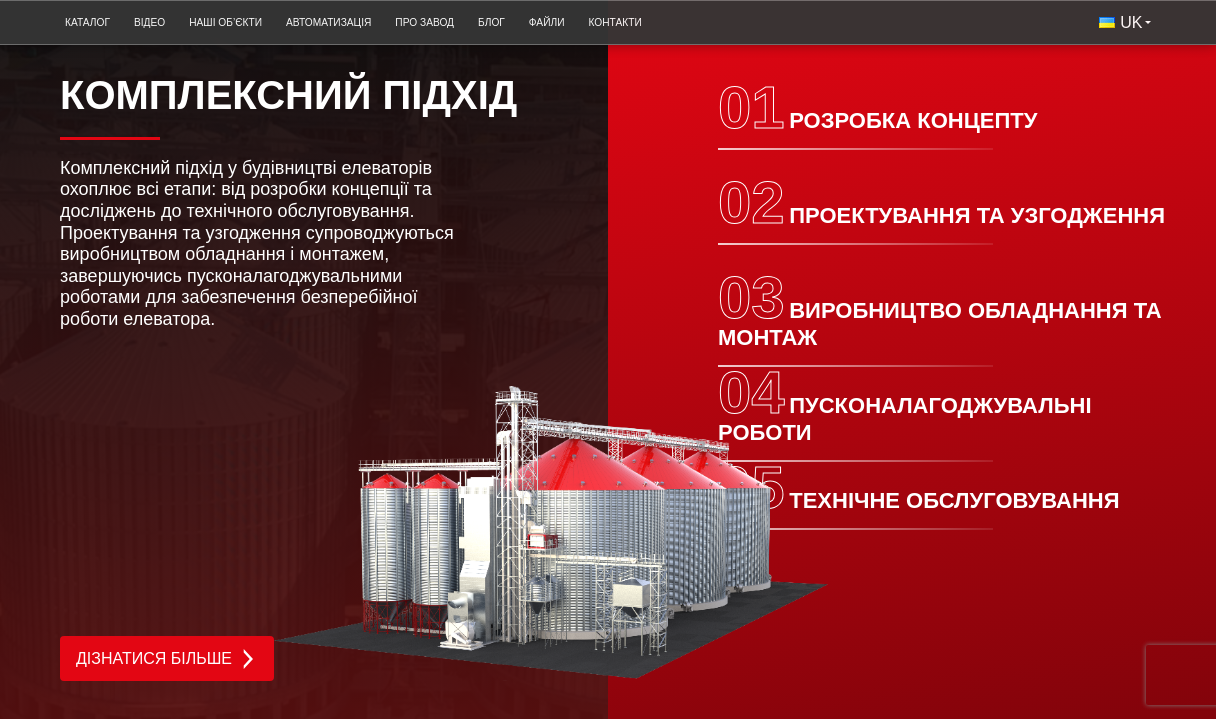 scroll, scrollTop: 2853, scrollLeft: 0, axis: vertical 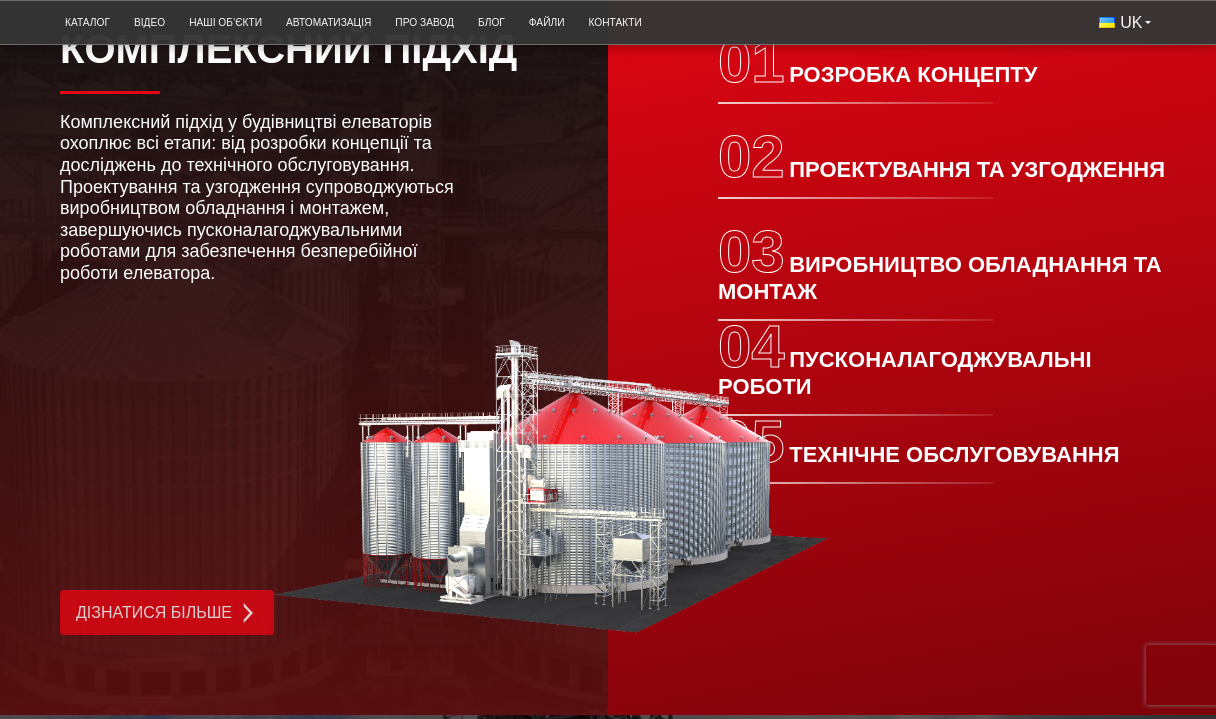 click on "Дізнатися більше" at bounding box center (167, 612) 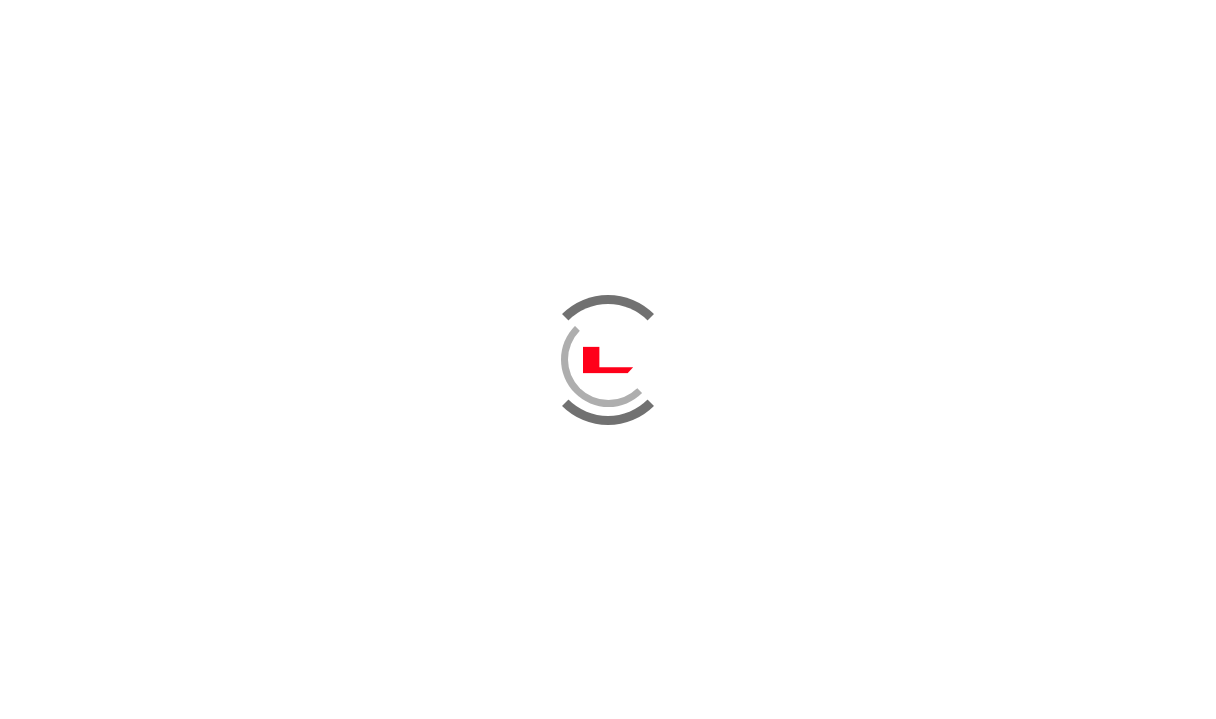 scroll, scrollTop: 0, scrollLeft: 0, axis: both 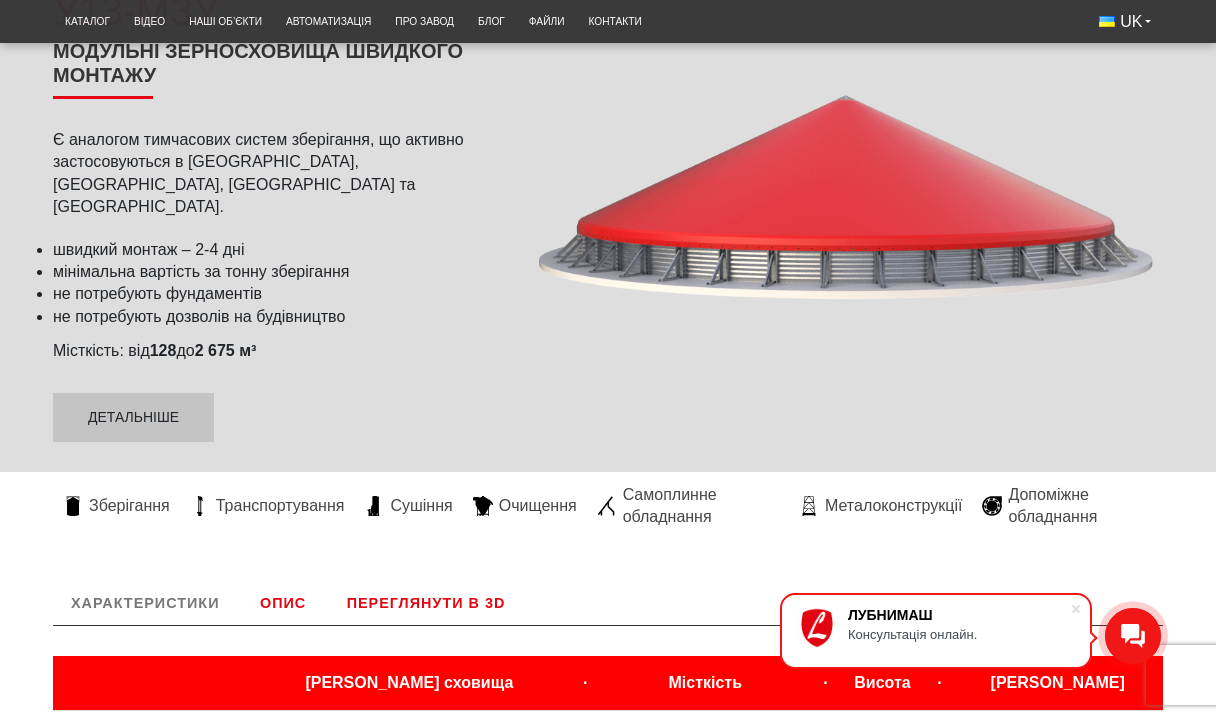 click at bounding box center [845, 212] 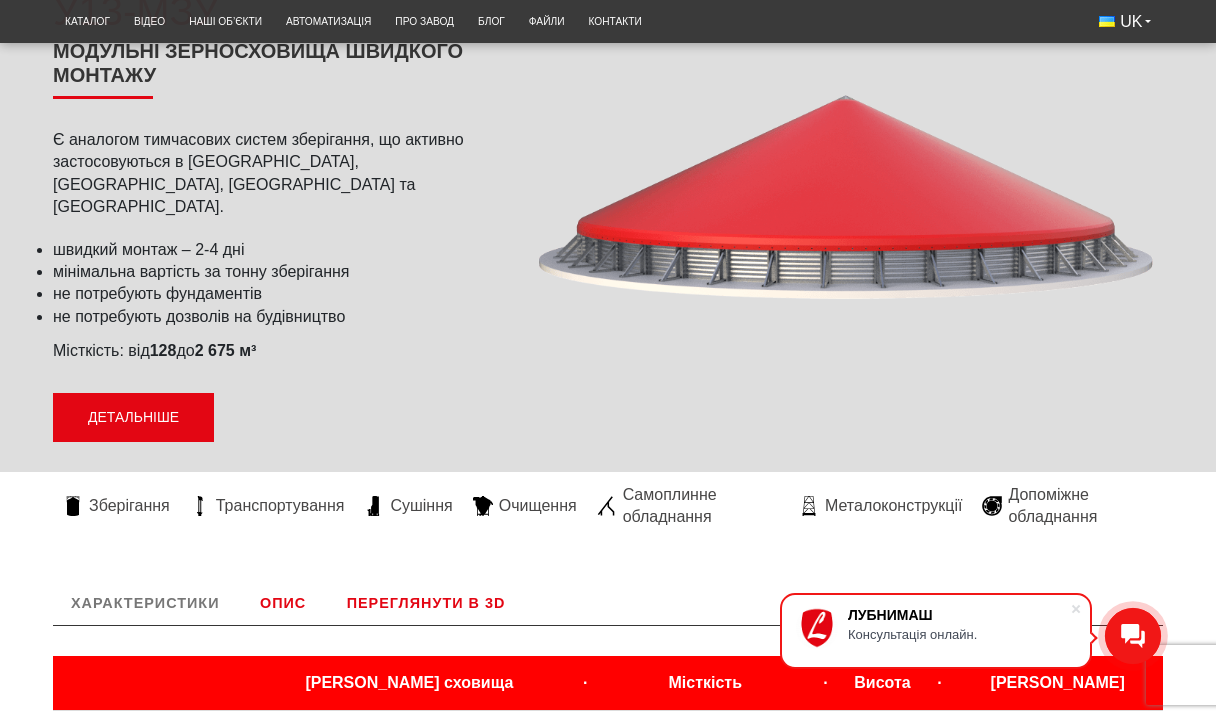 click on "Детальніше" at bounding box center [133, 418] 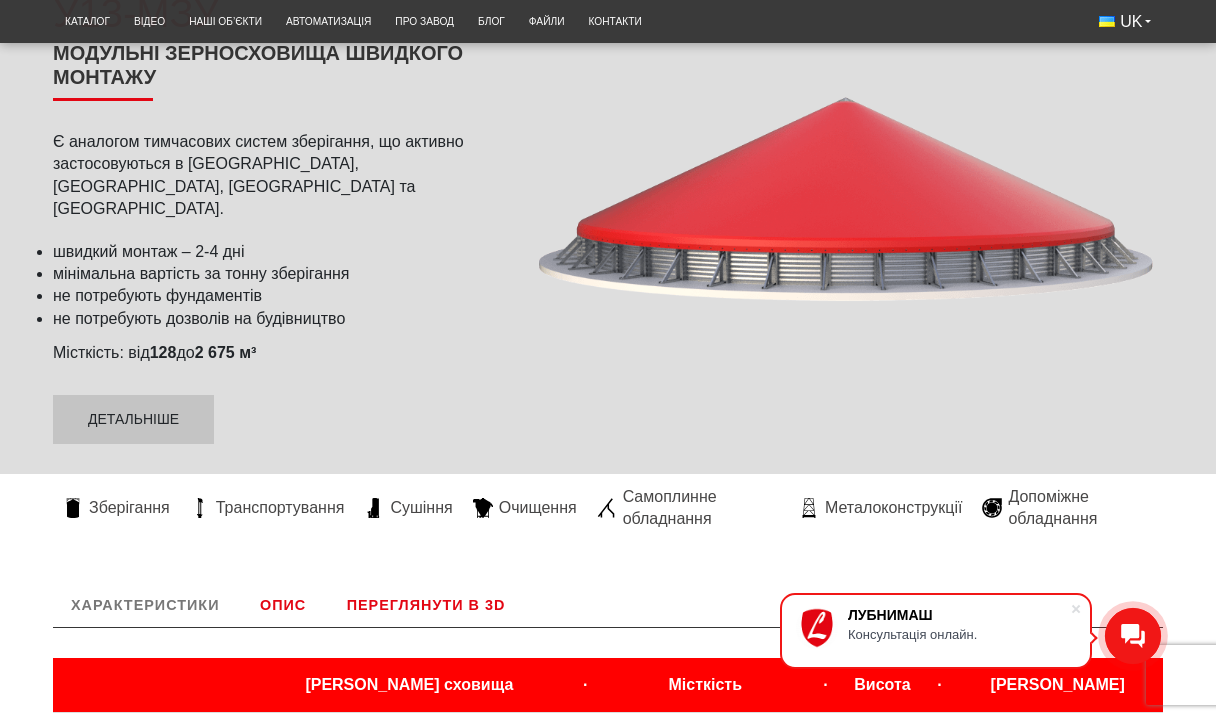scroll, scrollTop: 0, scrollLeft: 0, axis: both 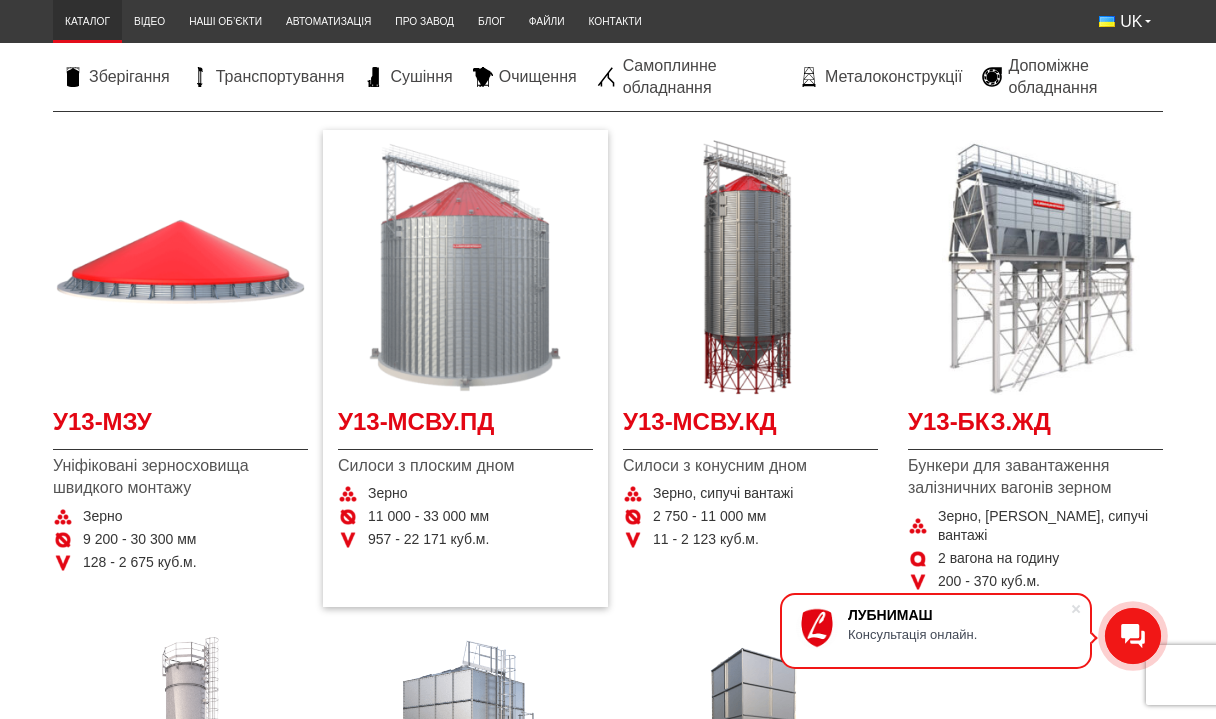 click at bounding box center (465, 267) 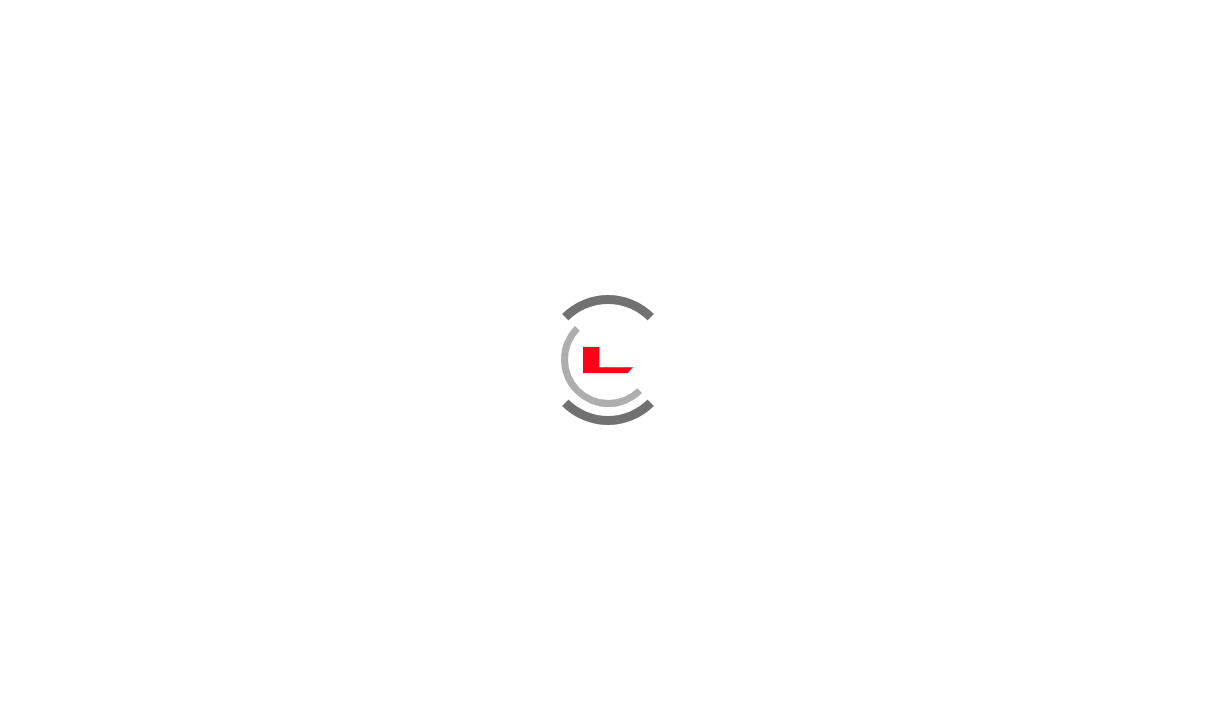 scroll, scrollTop: 0, scrollLeft: 0, axis: both 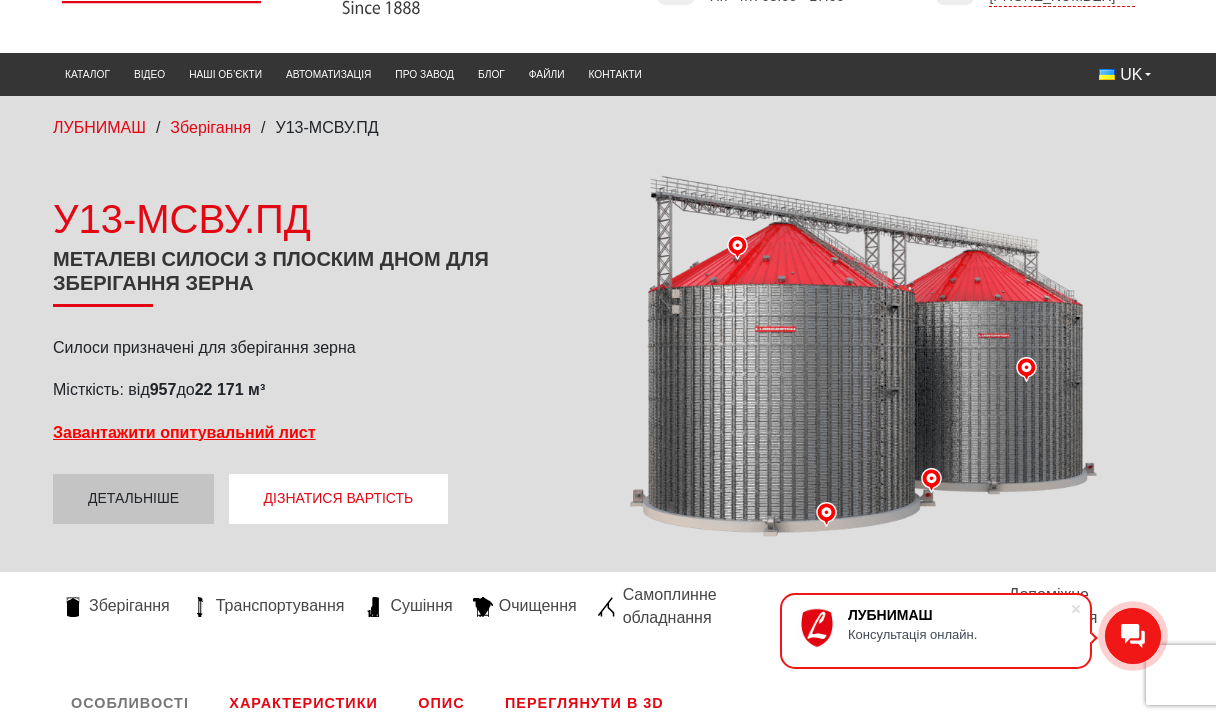 click on "Дізнатися вартість" at bounding box center [339, 499] 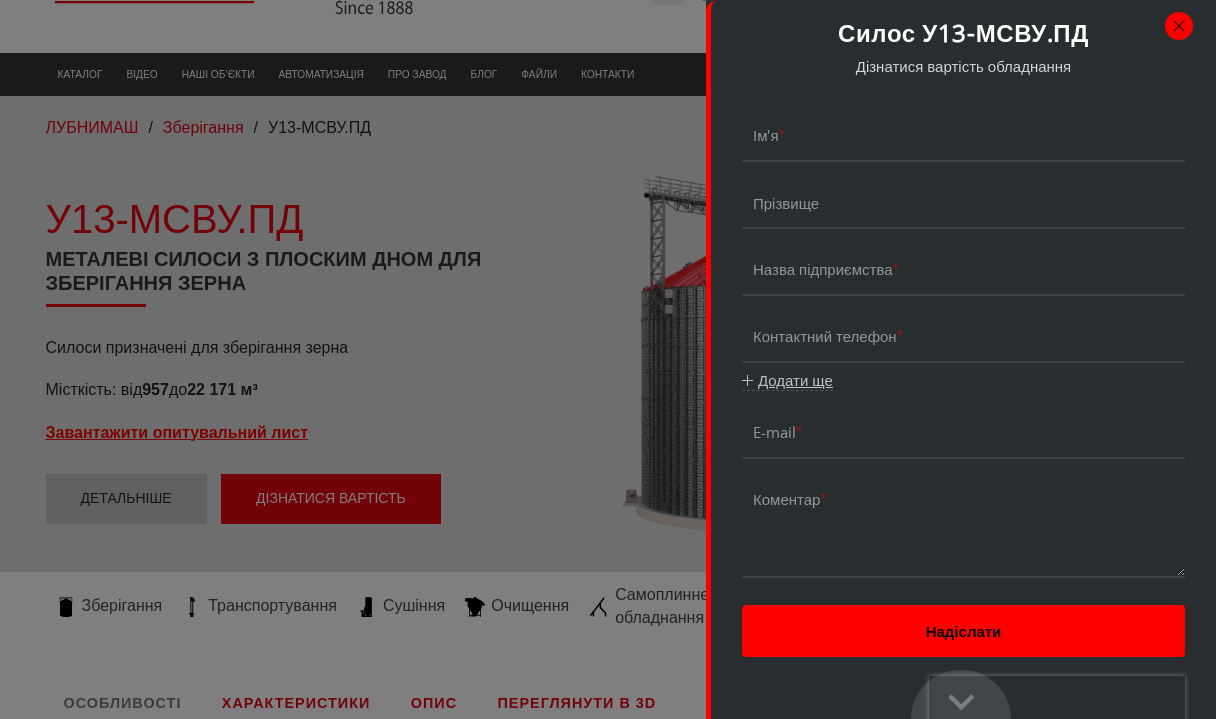 click at bounding box center [1179, 26] 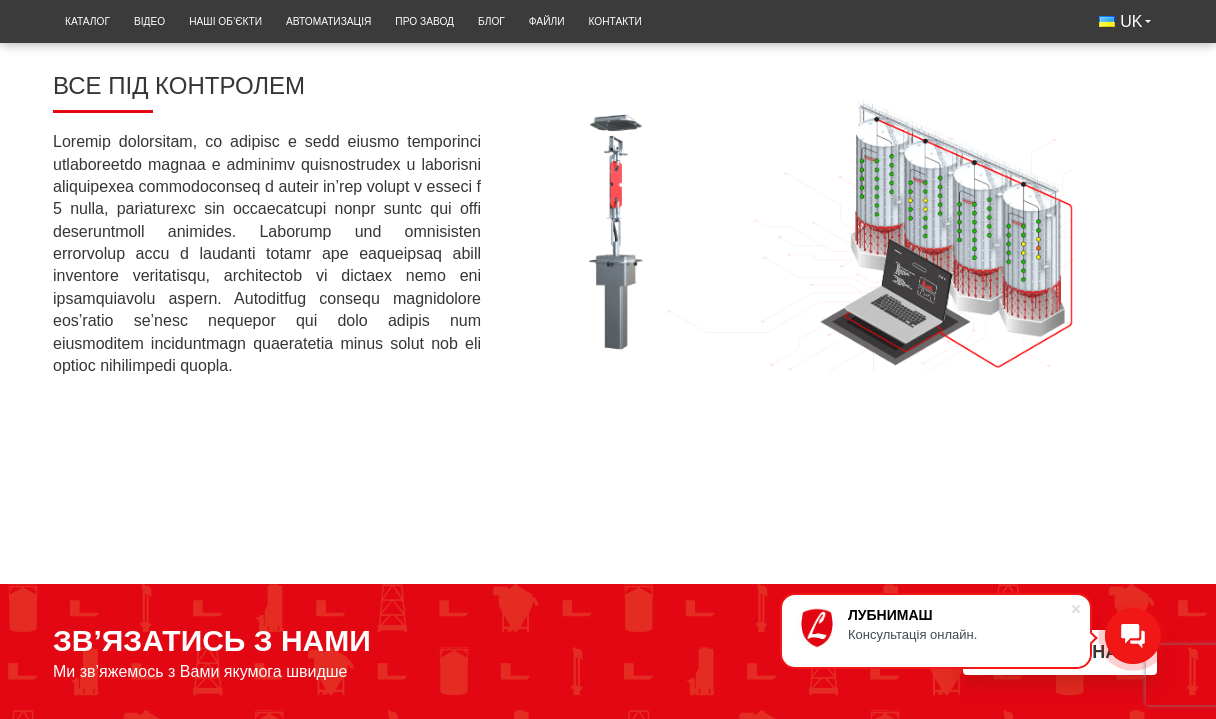 scroll, scrollTop: 2364, scrollLeft: 0, axis: vertical 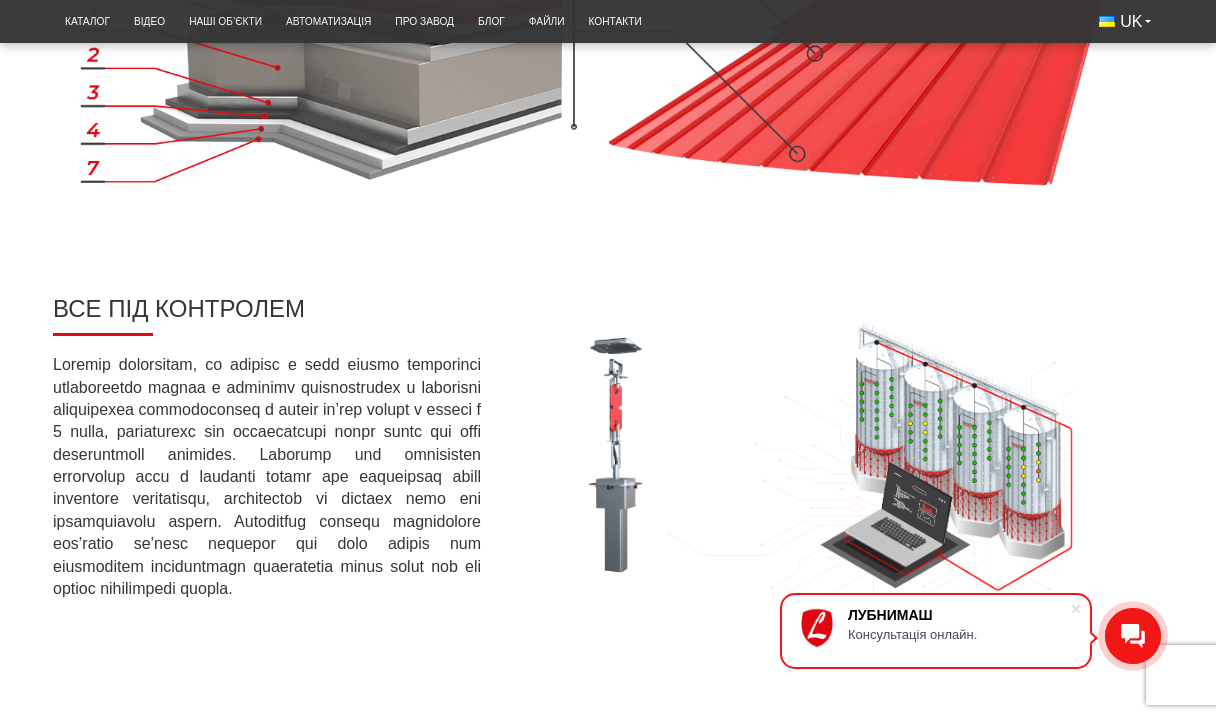 click at bounding box center [830, 457] 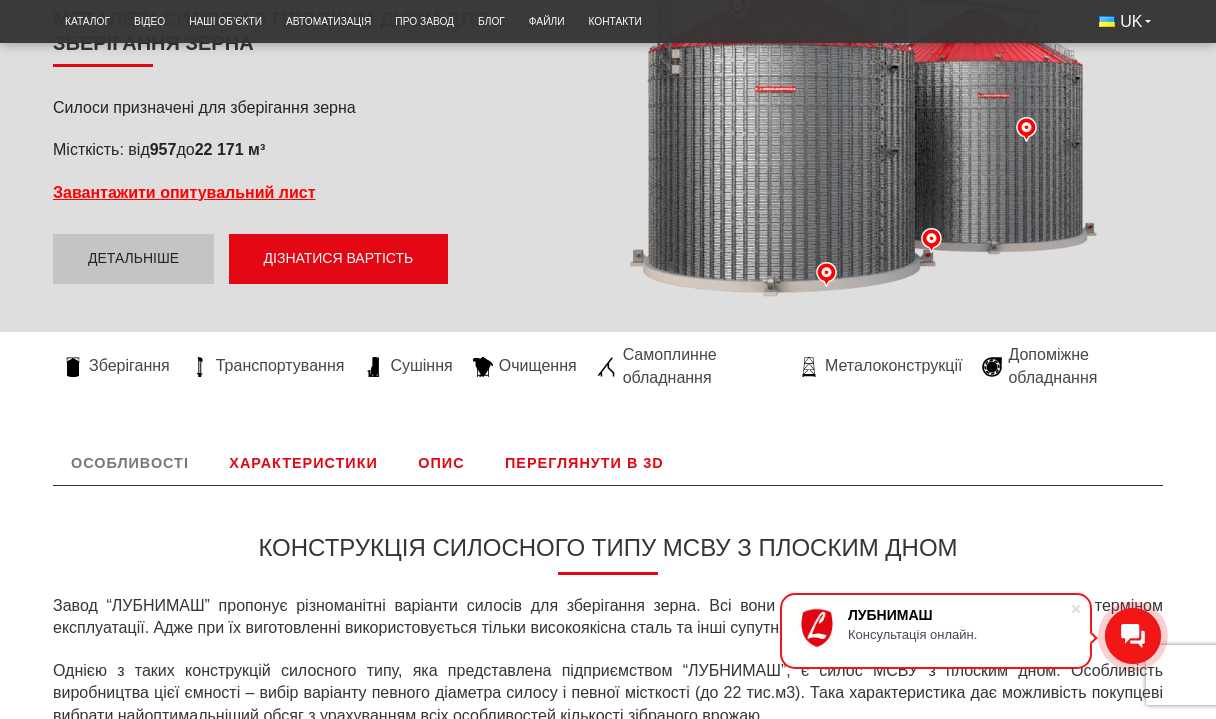 scroll, scrollTop: 328, scrollLeft: 0, axis: vertical 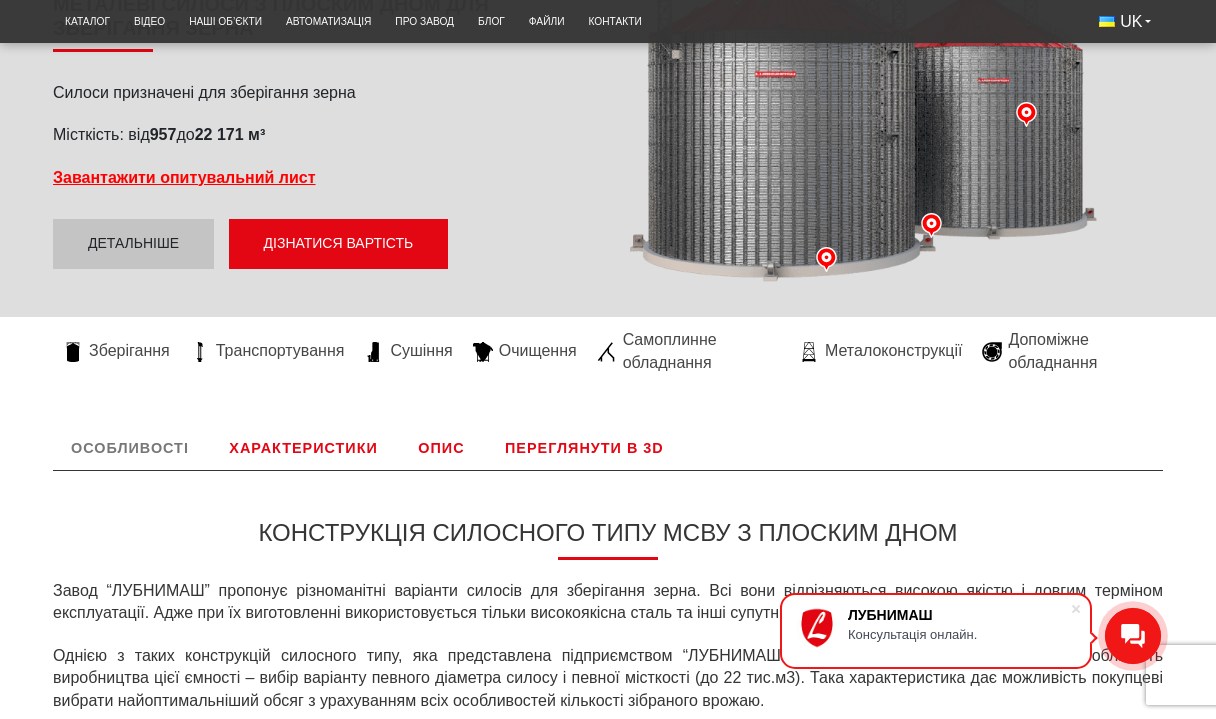 click on "Характеристики" at bounding box center [303, 448] 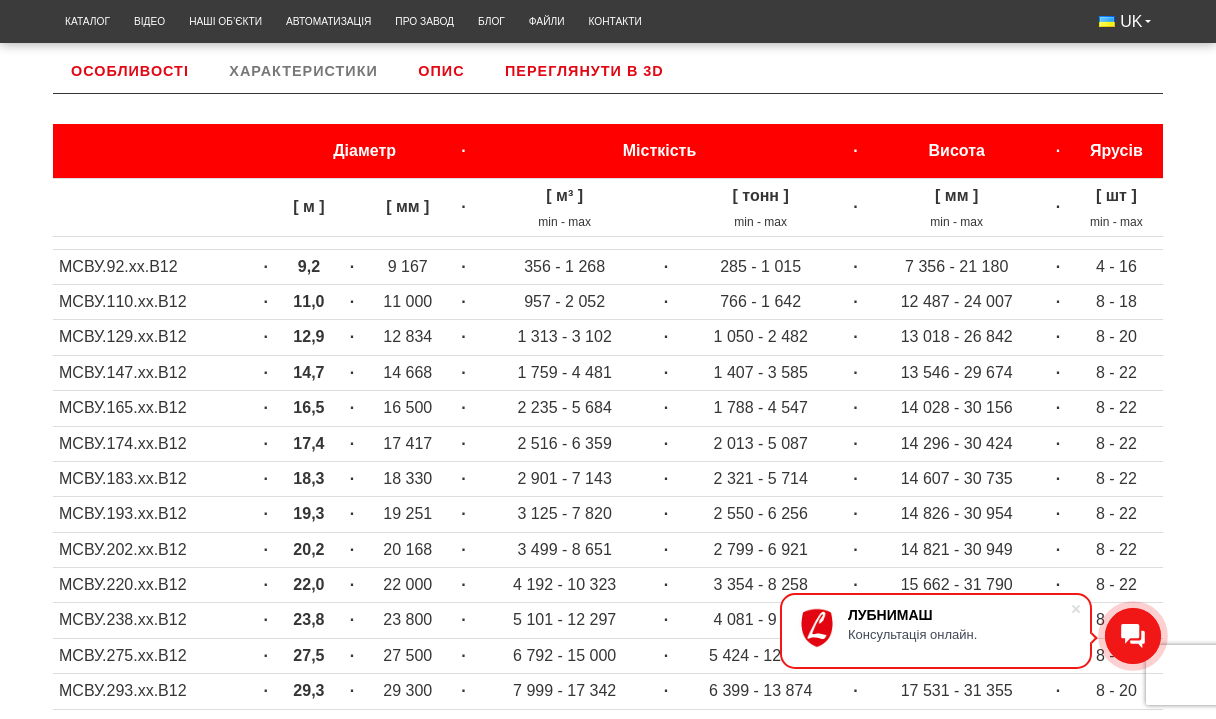 scroll, scrollTop: 412, scrollLeft: 0, axis: vertical 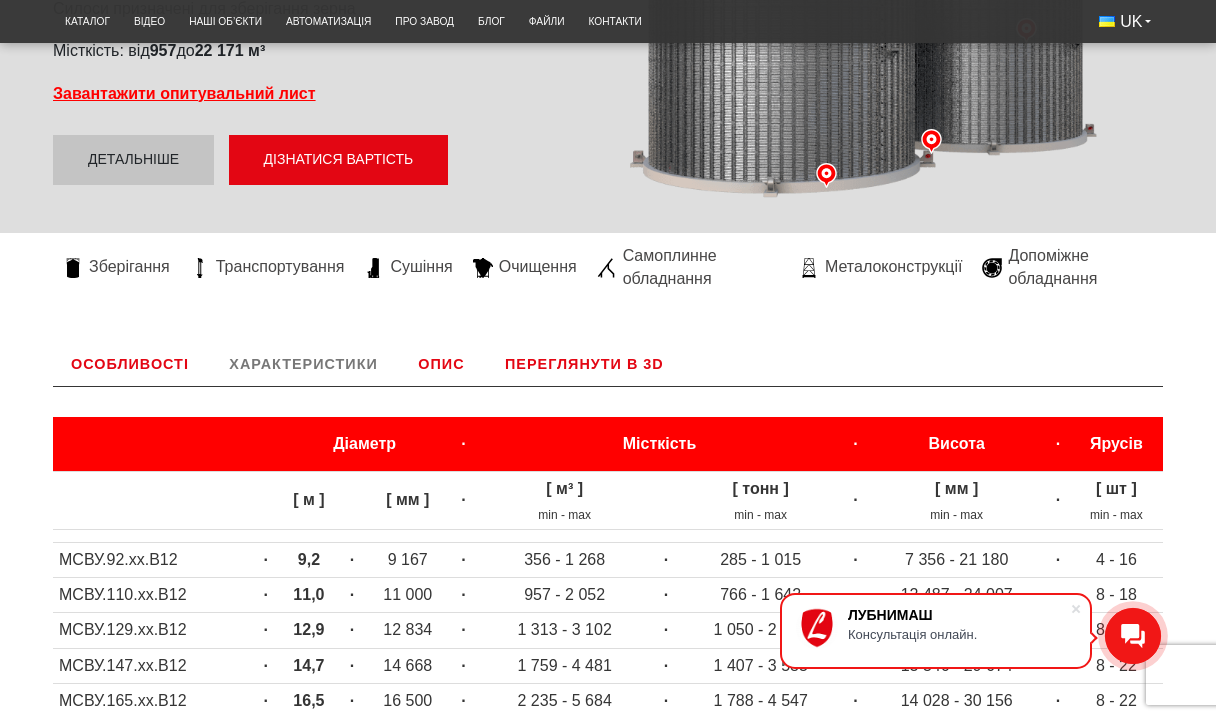click on "Опис" at bounding box center (441, 364) 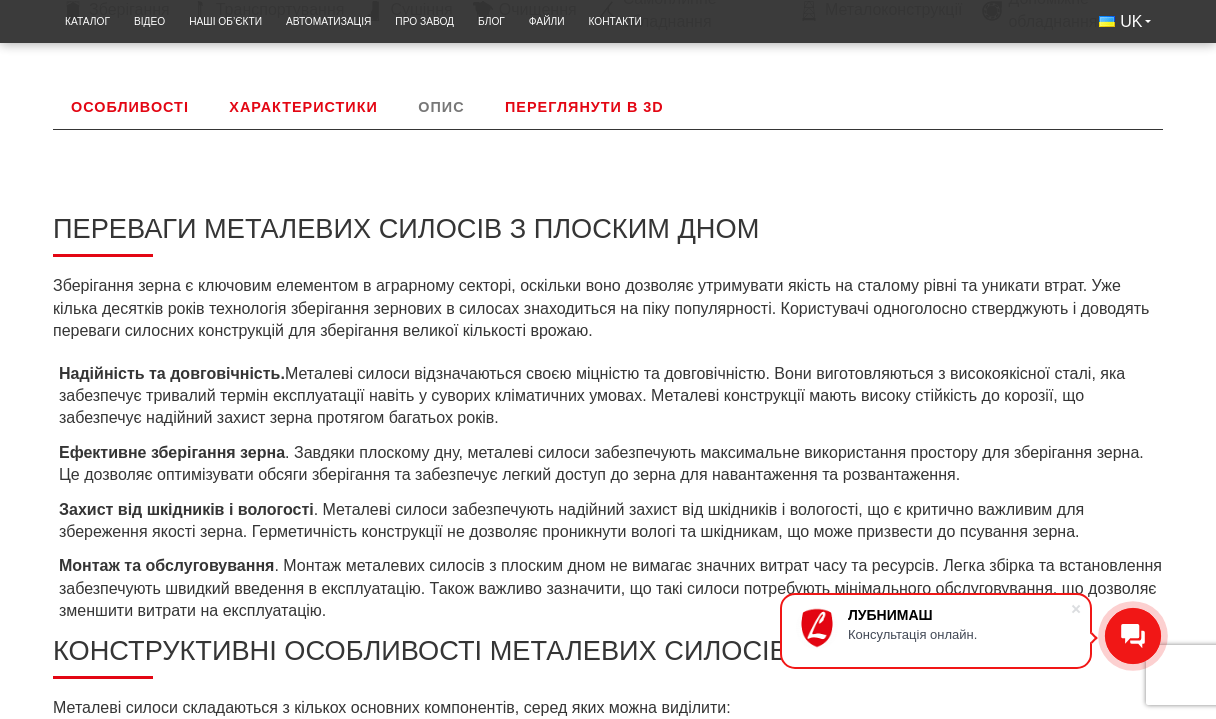 scroll, scrollTop: 527, scrollLeft: 0, axis: vertical 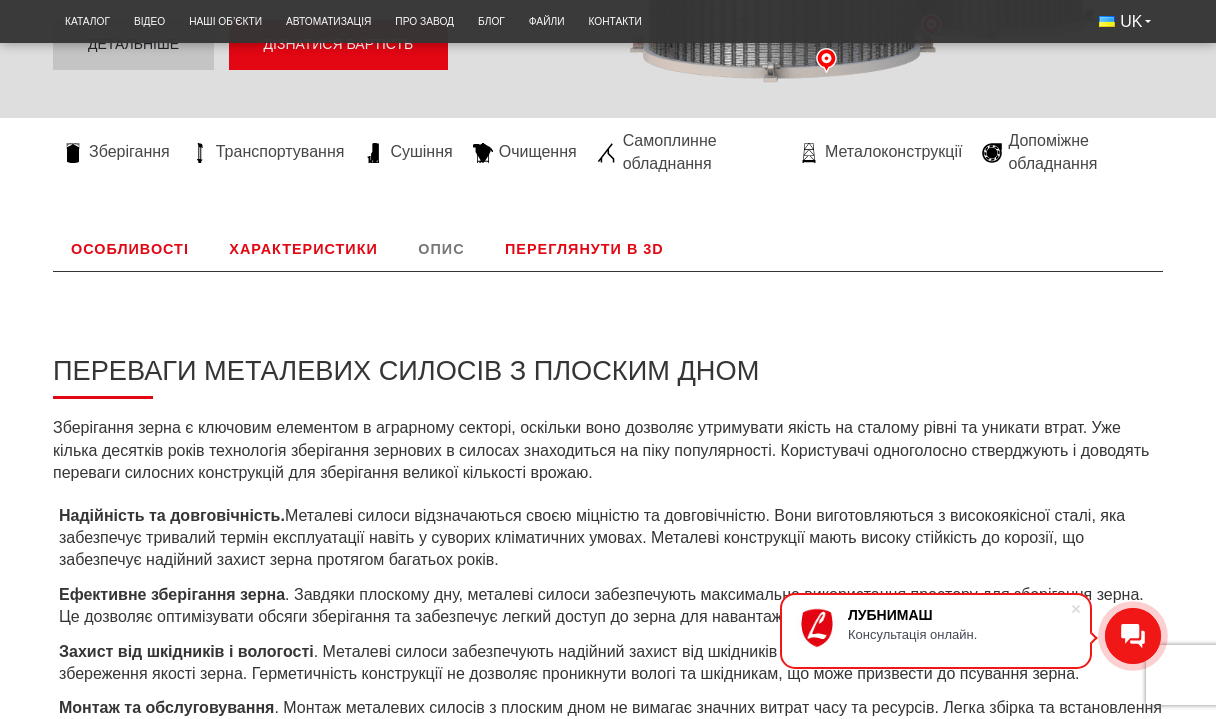 click on "Переглянути в 3D" at bounding box center [584, 249] 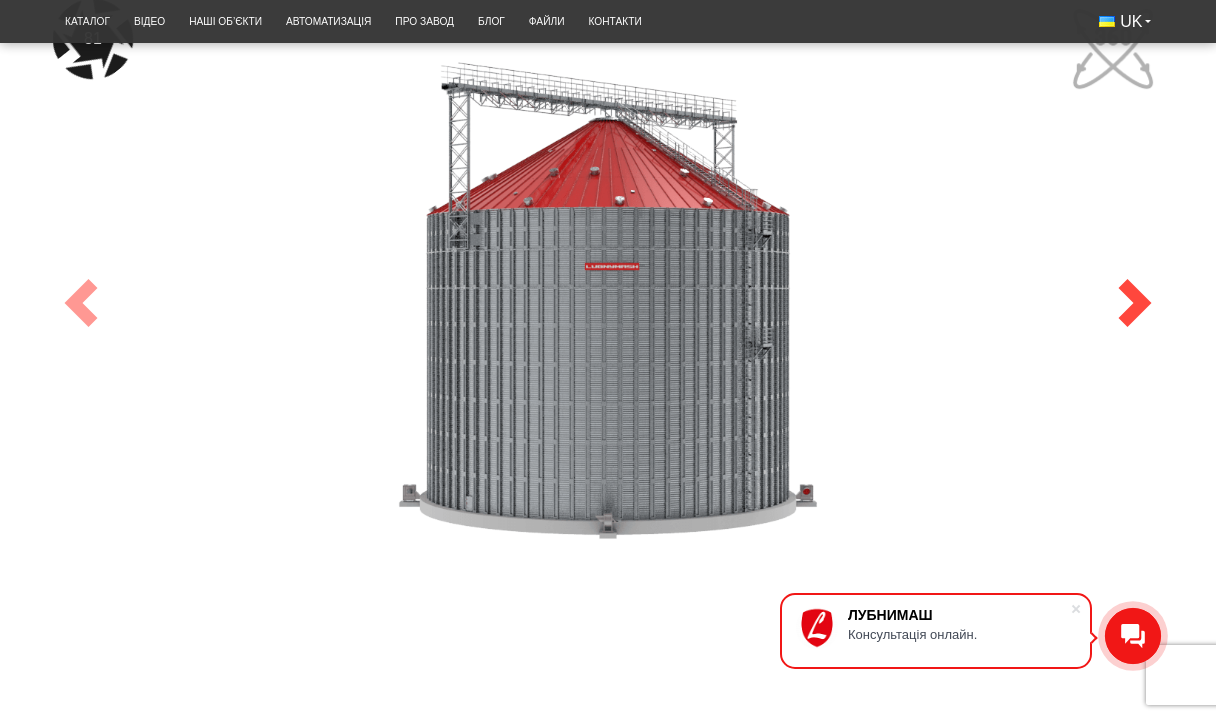 scroll, scrollTop: 836, scrollLeft: 0, axis: vertical 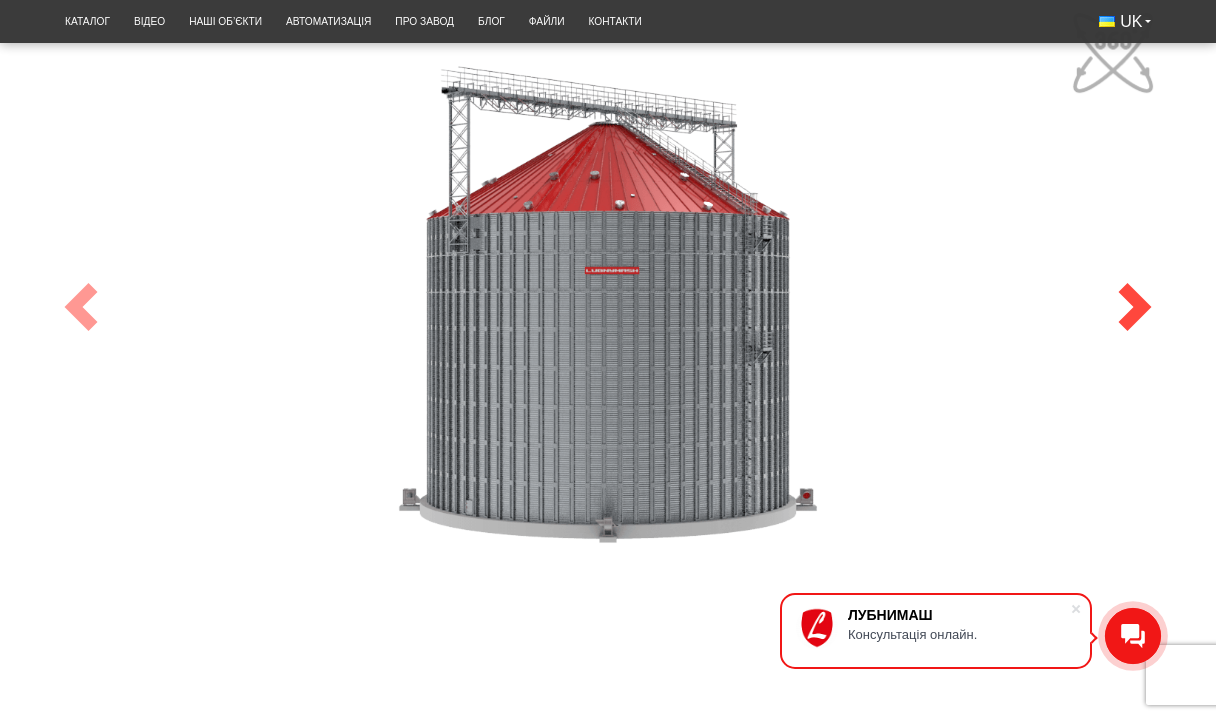 click at bounding box center [1135, 307] 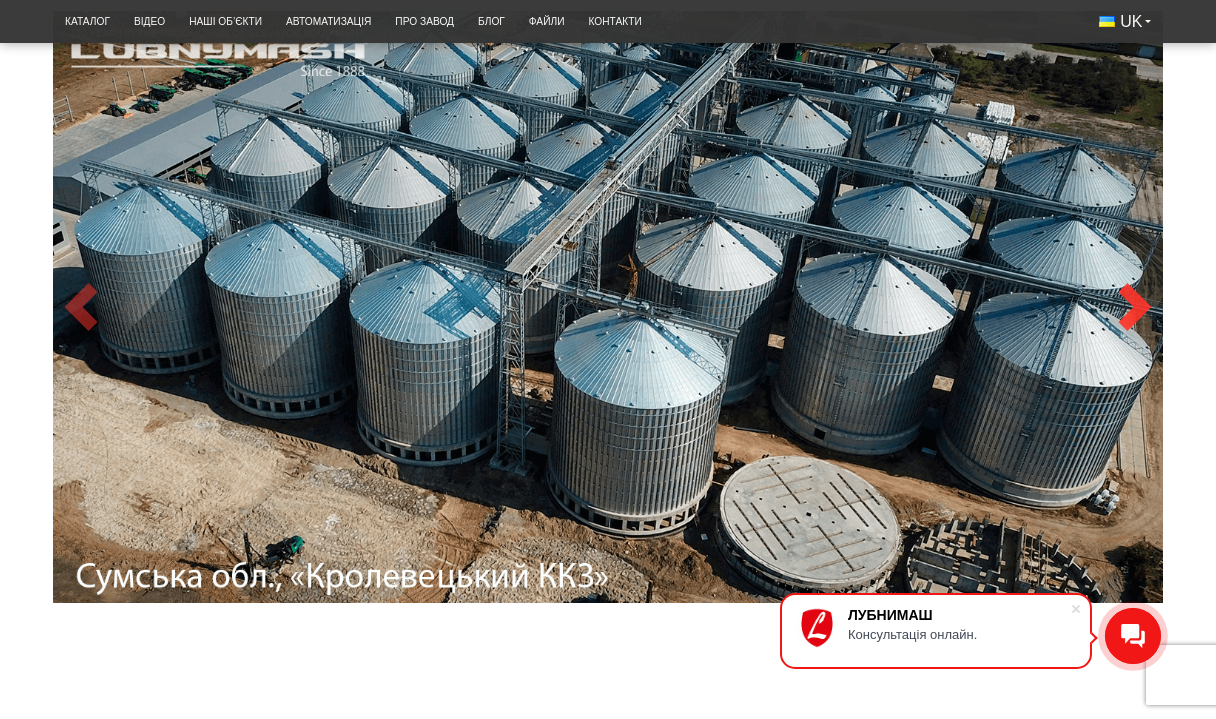click at bounding box center [1135, 307] 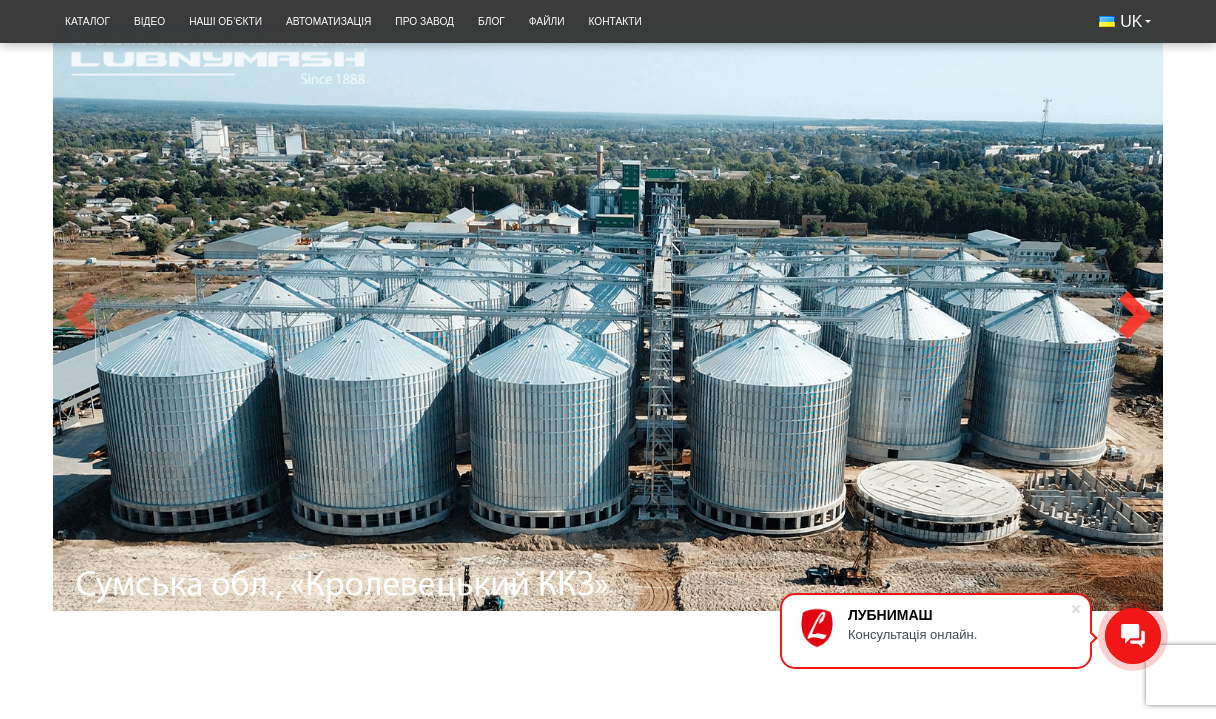 click at bounding box center [1135, 315] 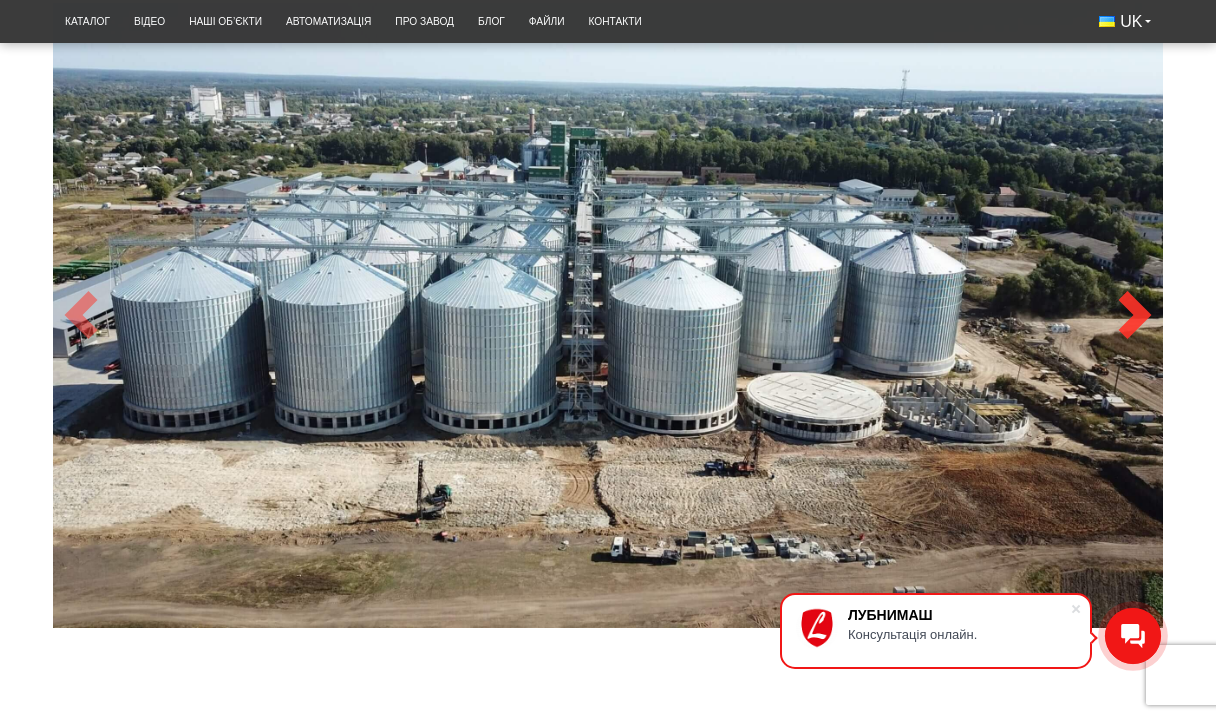 click at bounding box center [1135, 315] 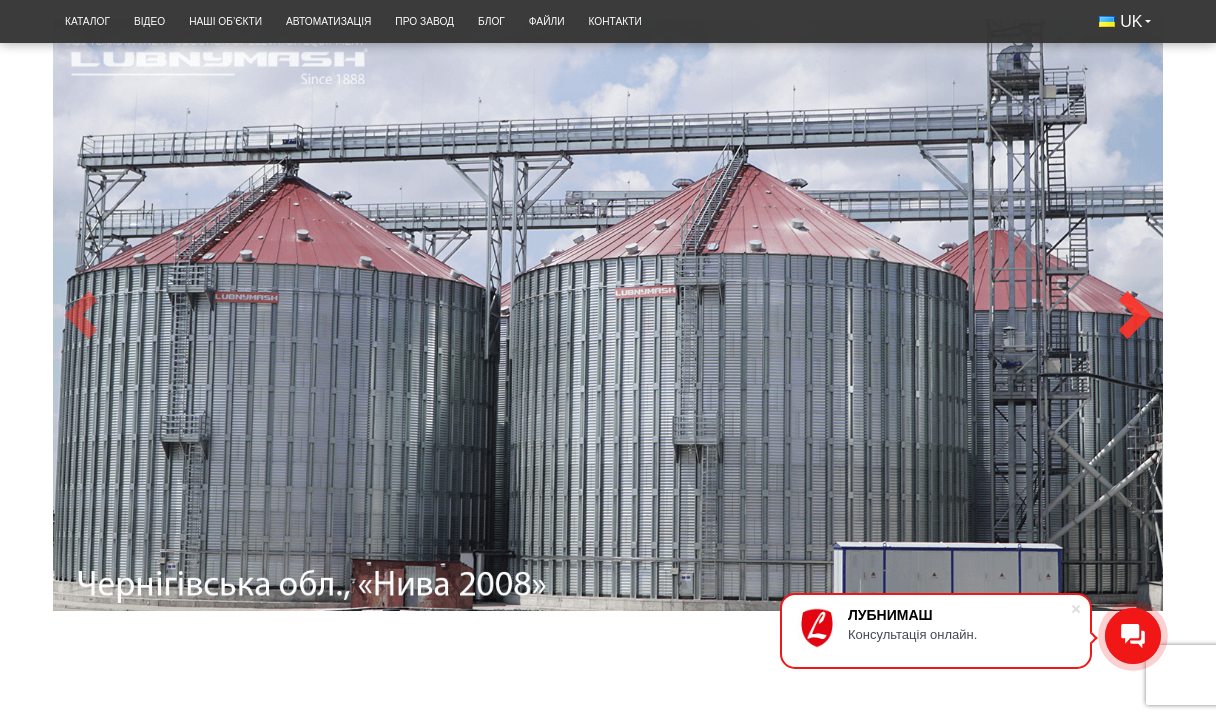 click at bounding box center (1135, 315) 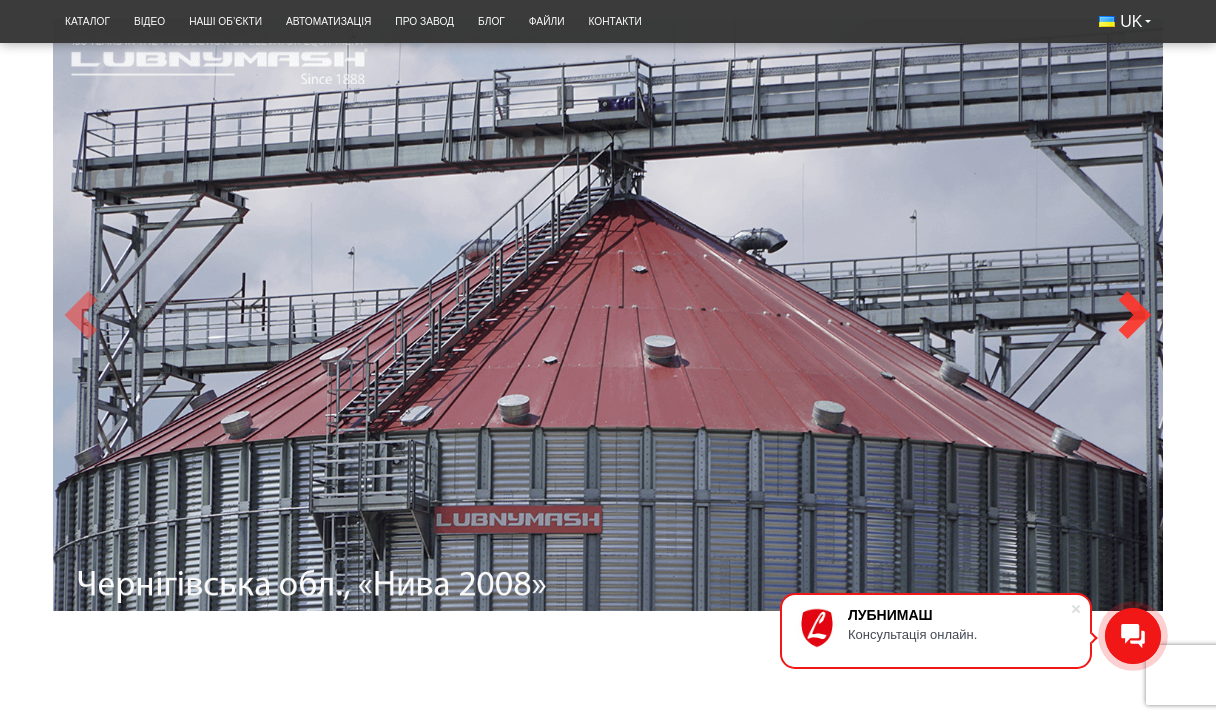 click at bounding box center [1135, 315] 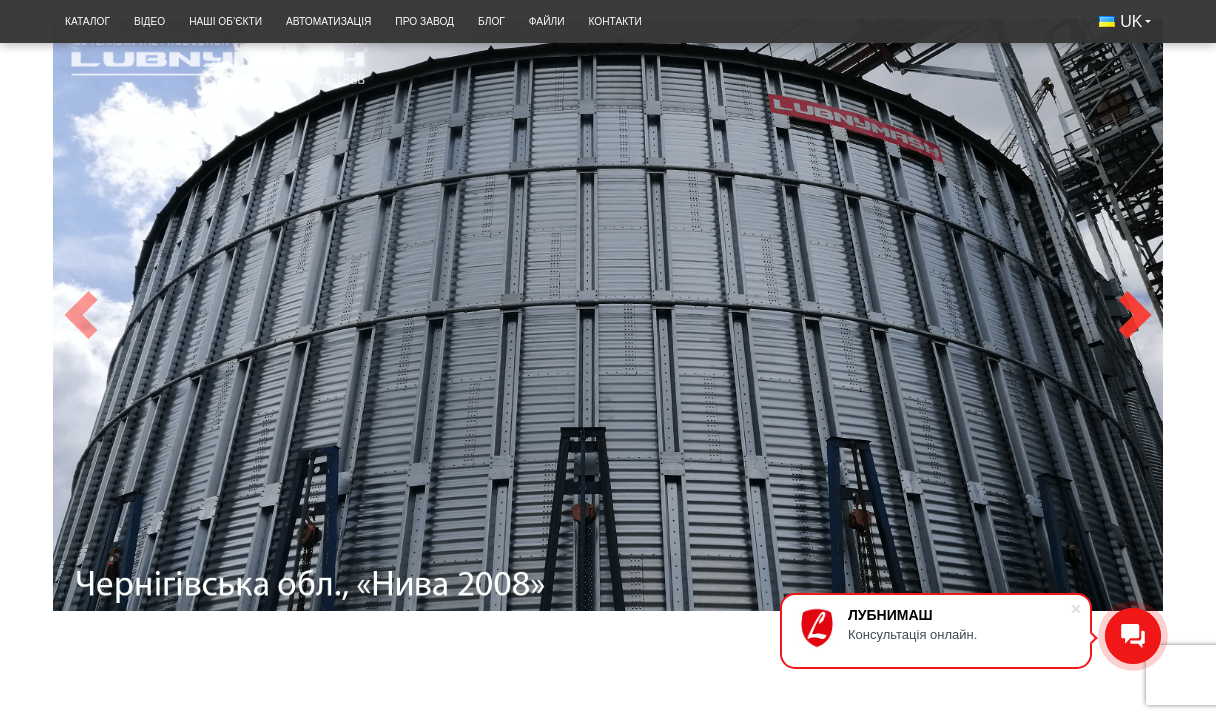 click at bounding box center [1135, 315] 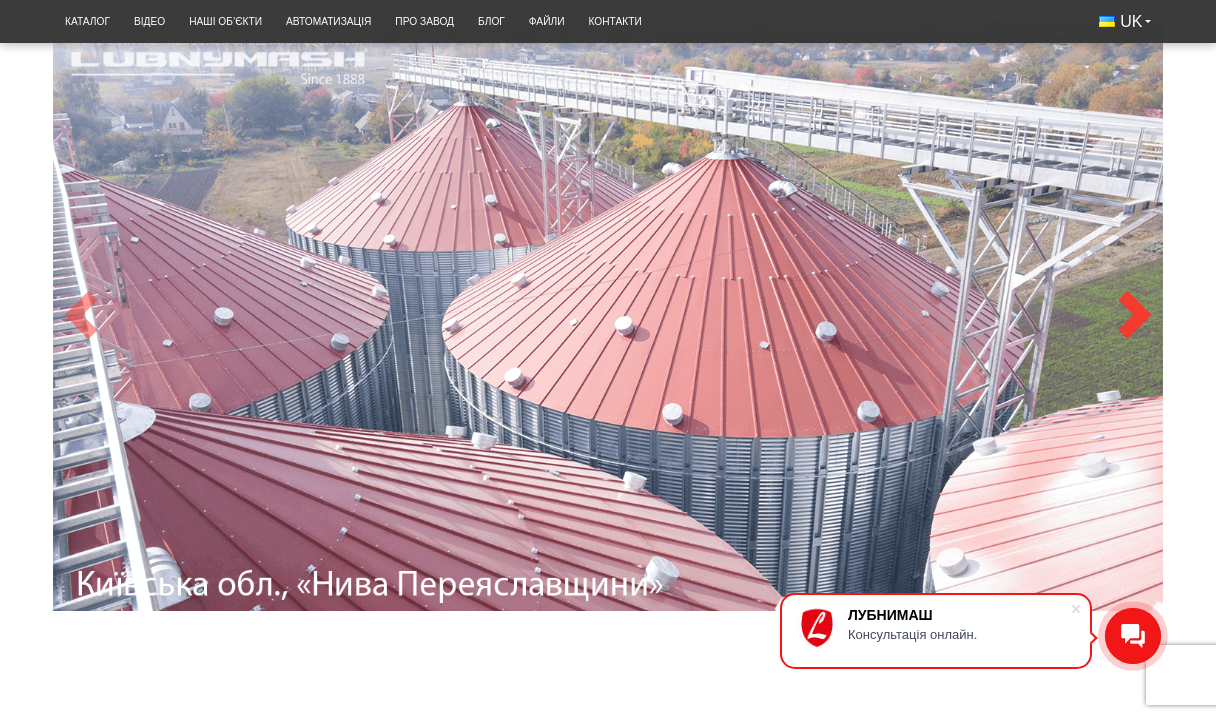 click at bounding box center [1135, 315] 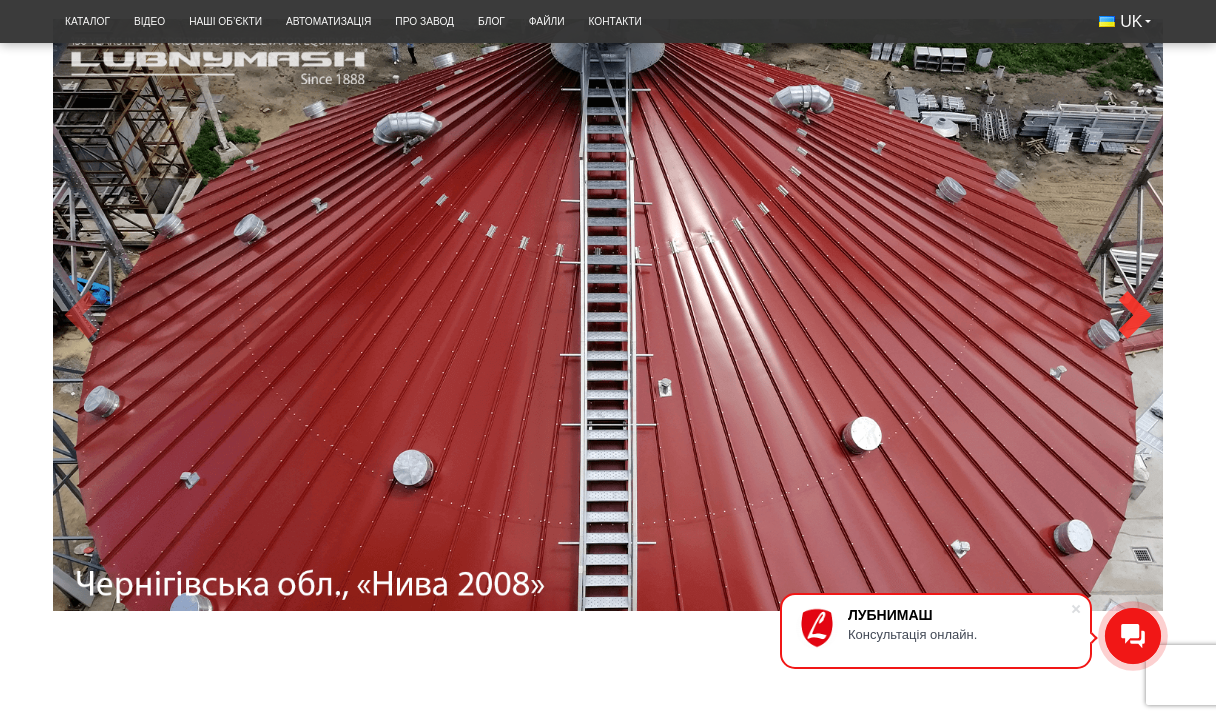 click at bounding box center (1135, 315) 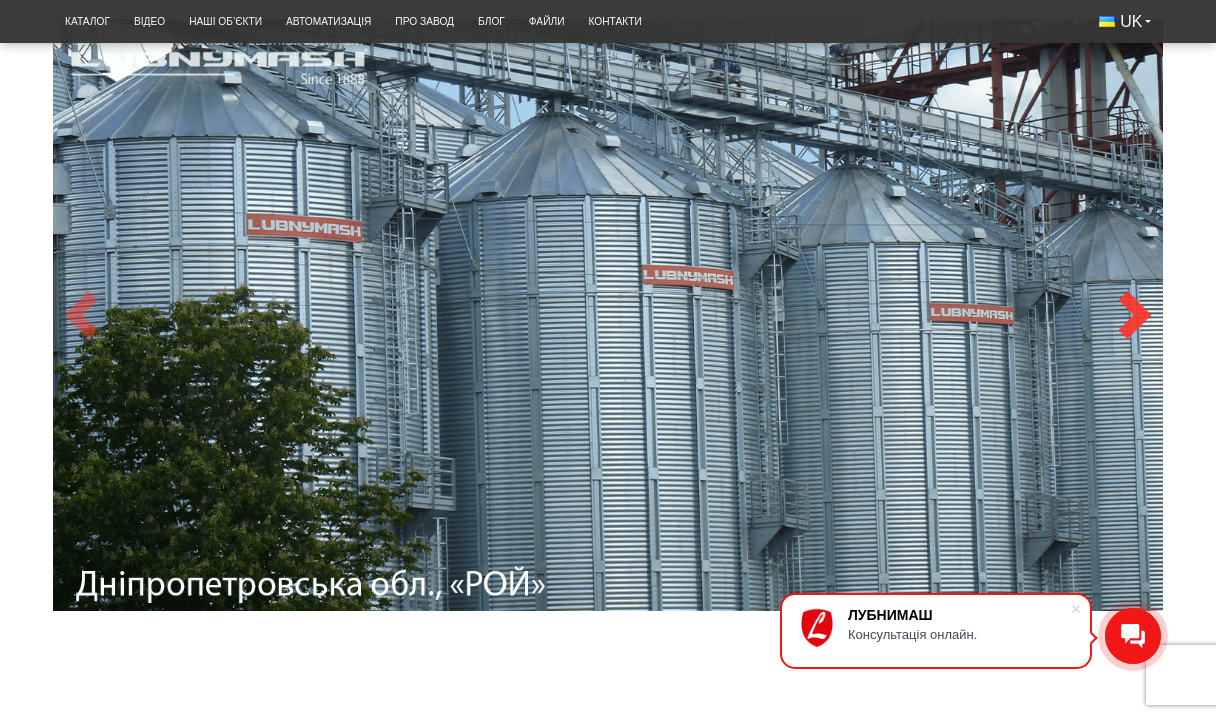 click at bounding box center (1135, 315) 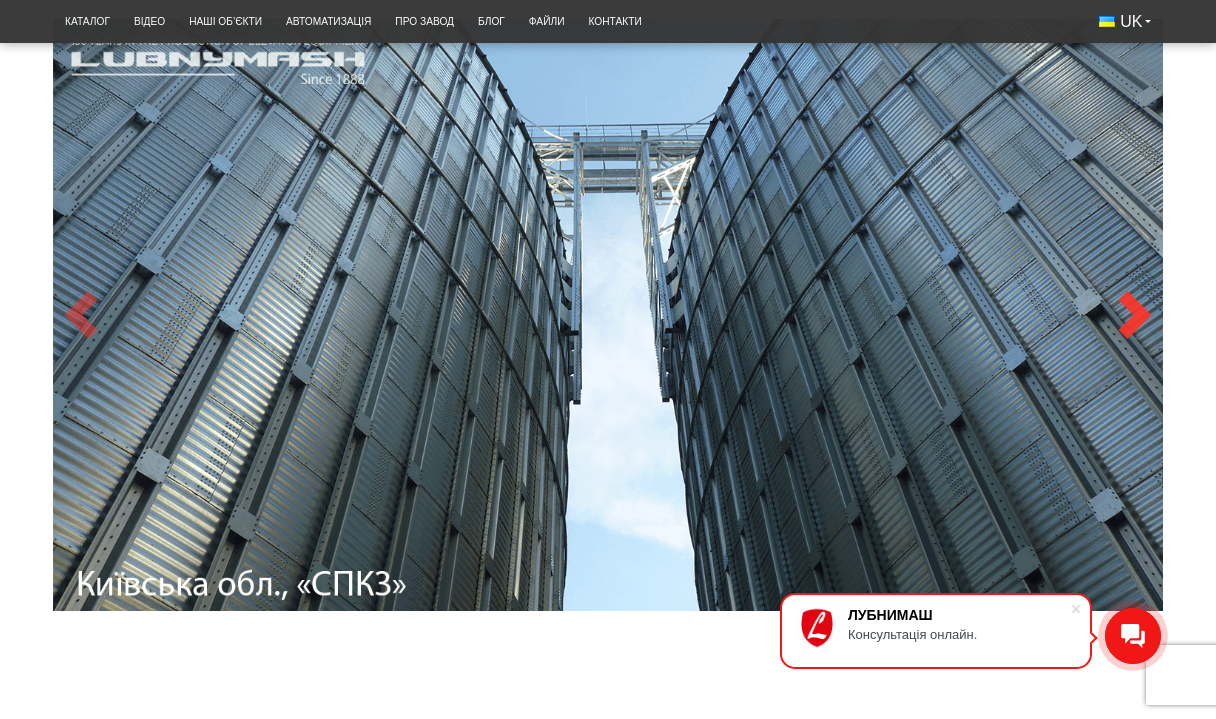 click at bounding box center [1135, 315] 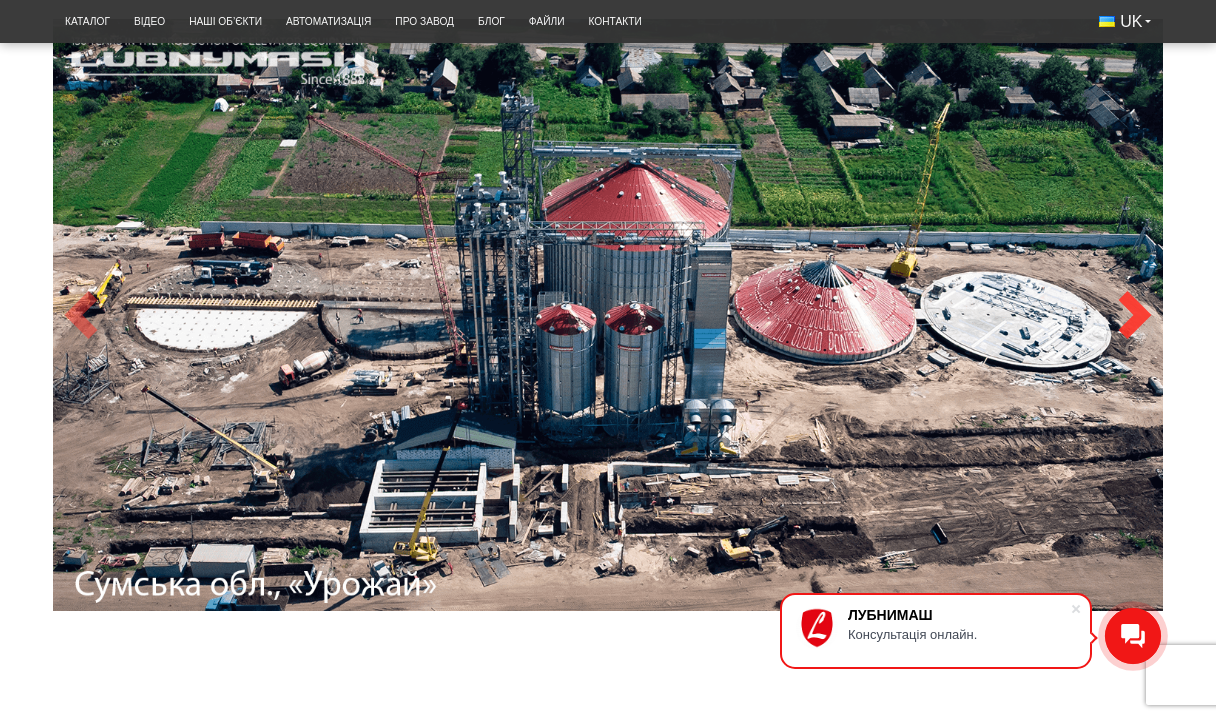 click at bounding box center (1135, 315) 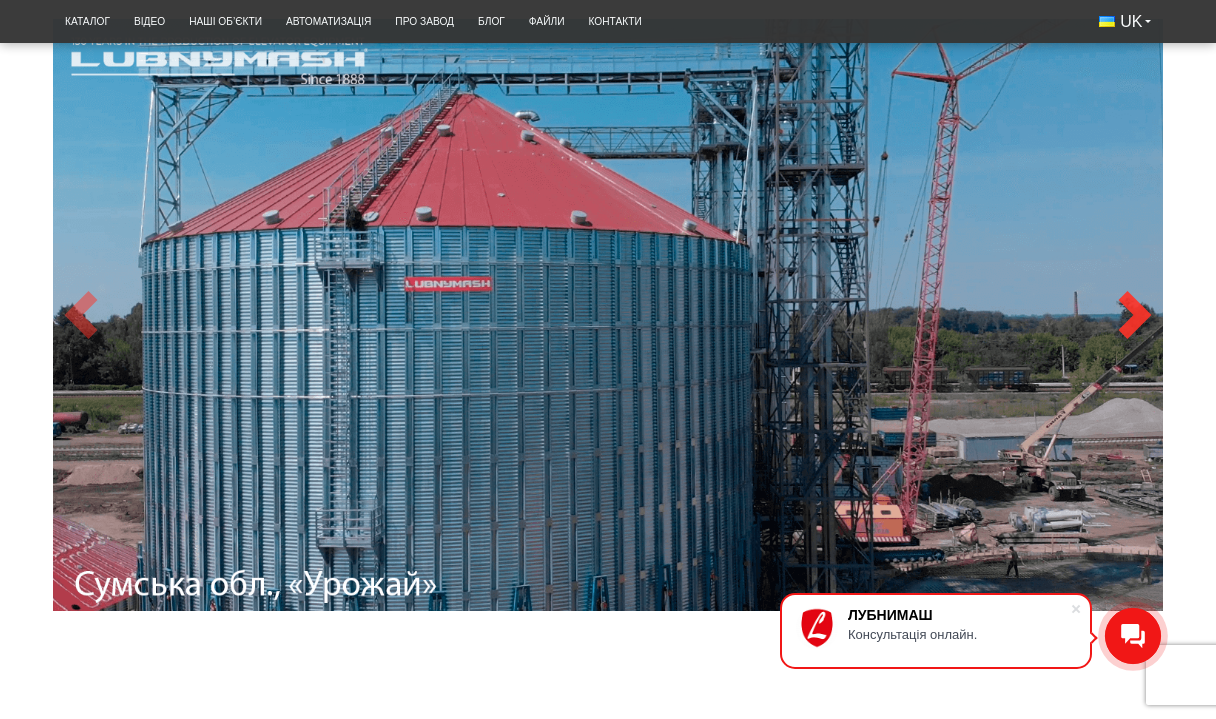click at bounding box center (1135, 315) 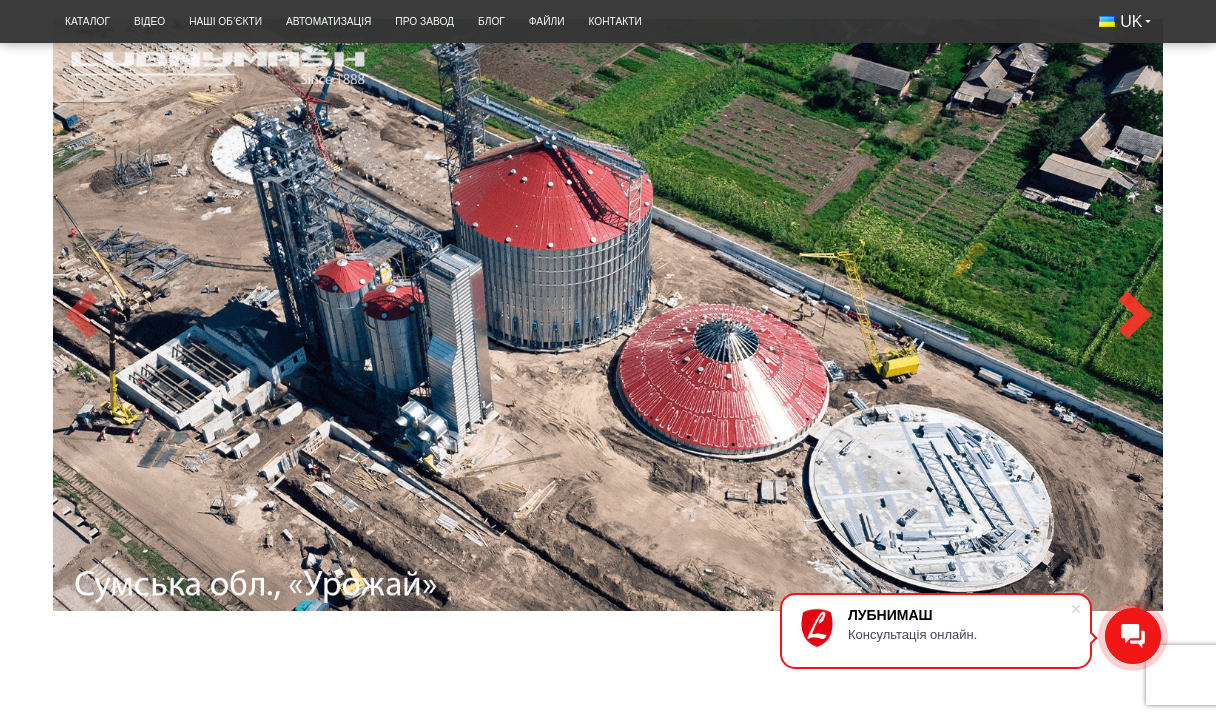 click at bounding box center (1135, 315) 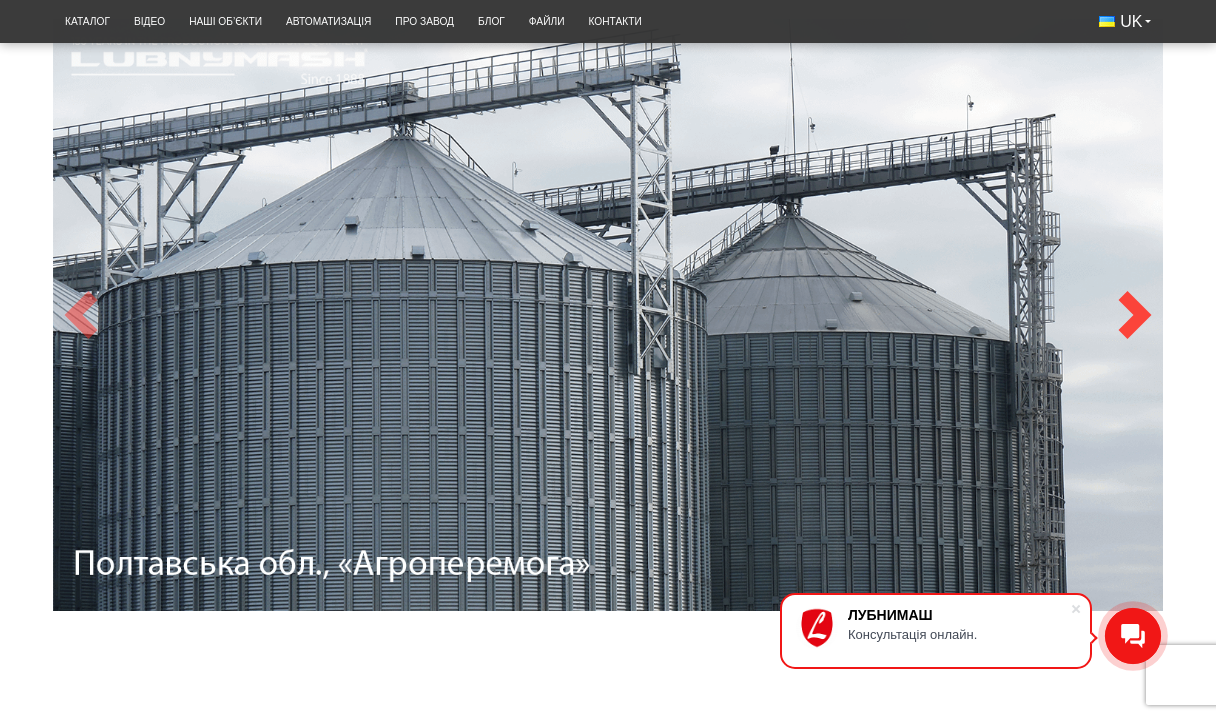 click at bounding box center (1135, 315) 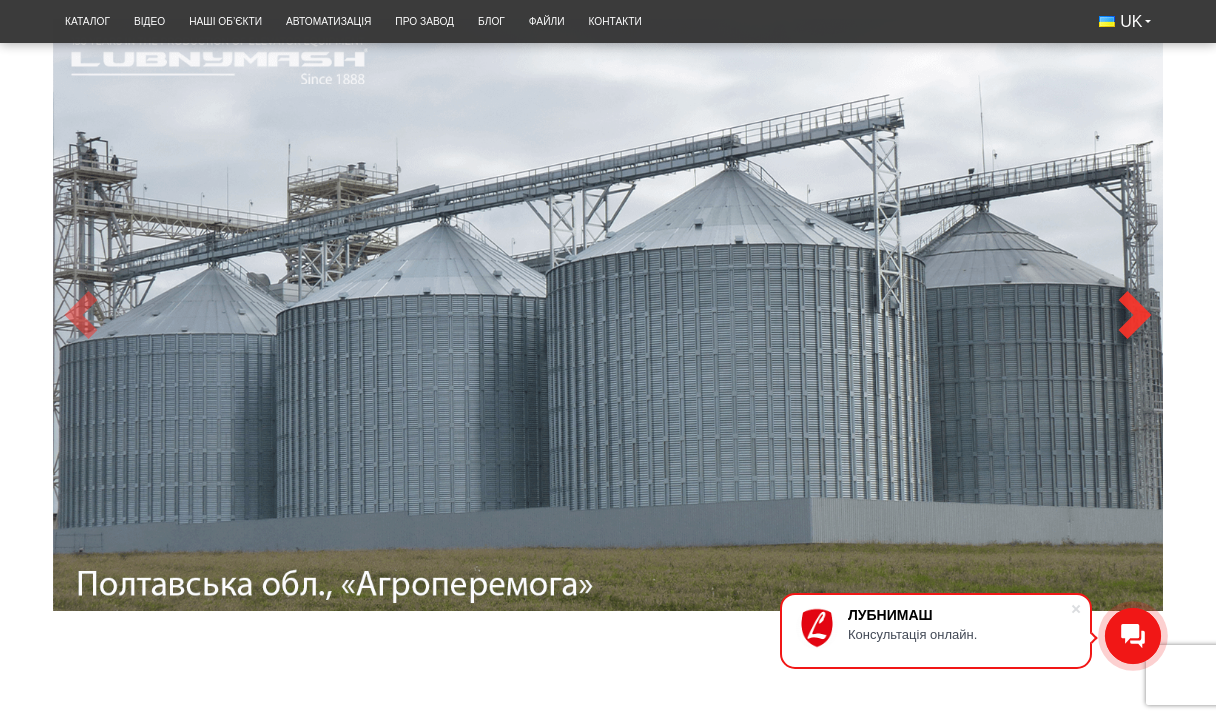 click at bounding box center (1135, 315) 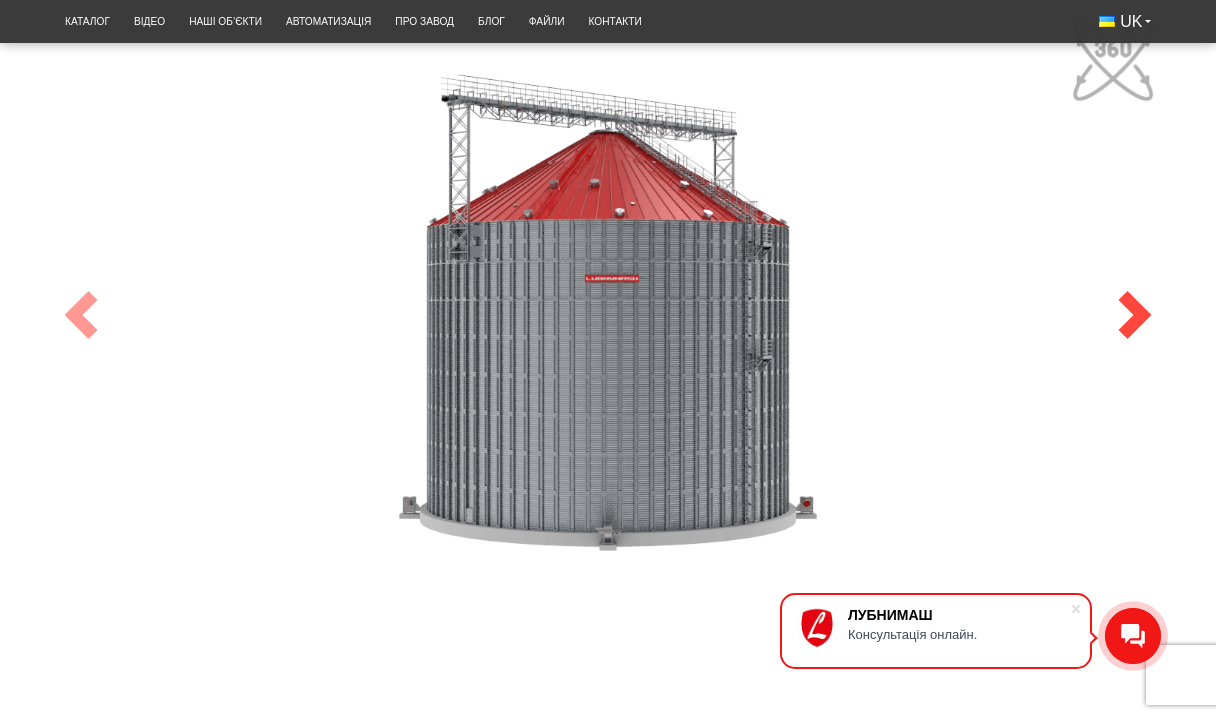 click at bounding box center (1135, 315) 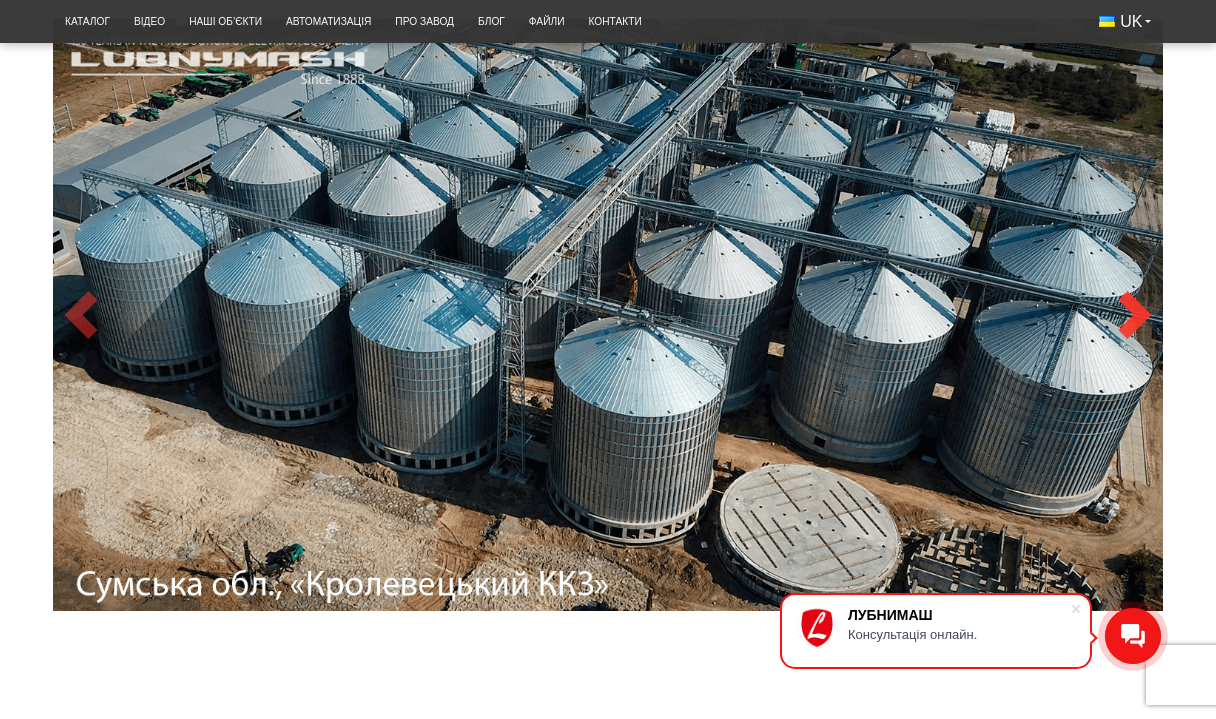 click at bounding box center (1135, 315) 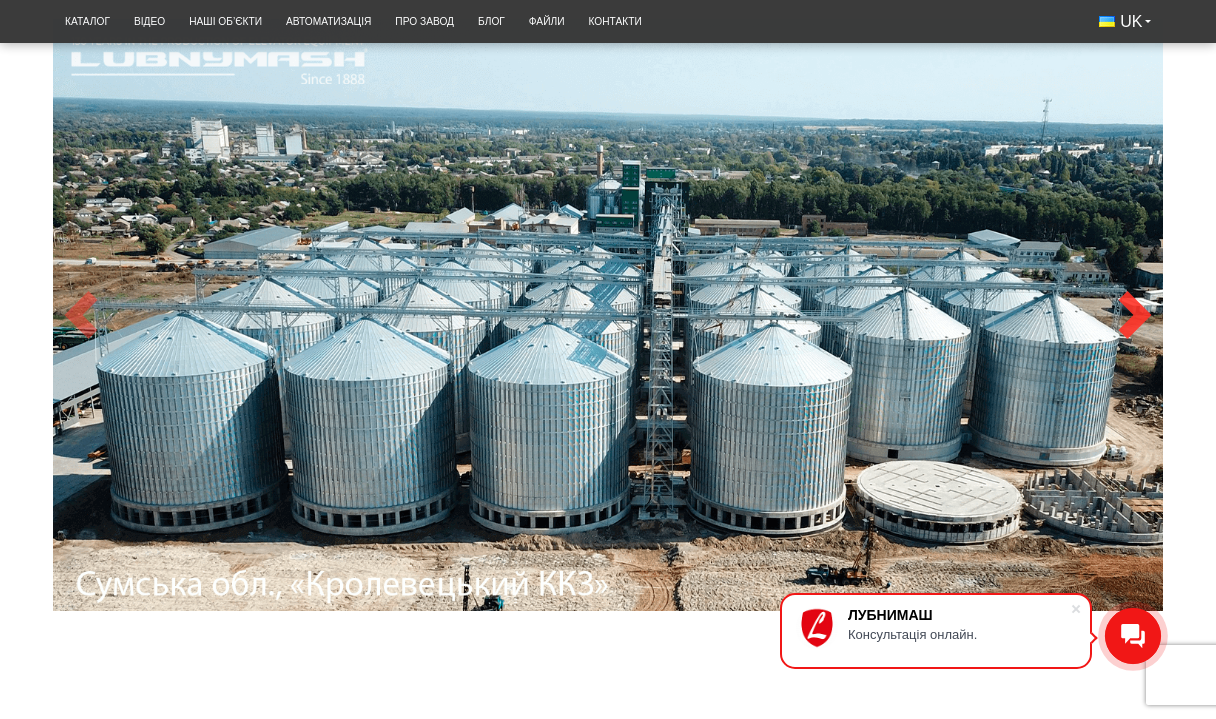 click at bounding box center [1135, 315] 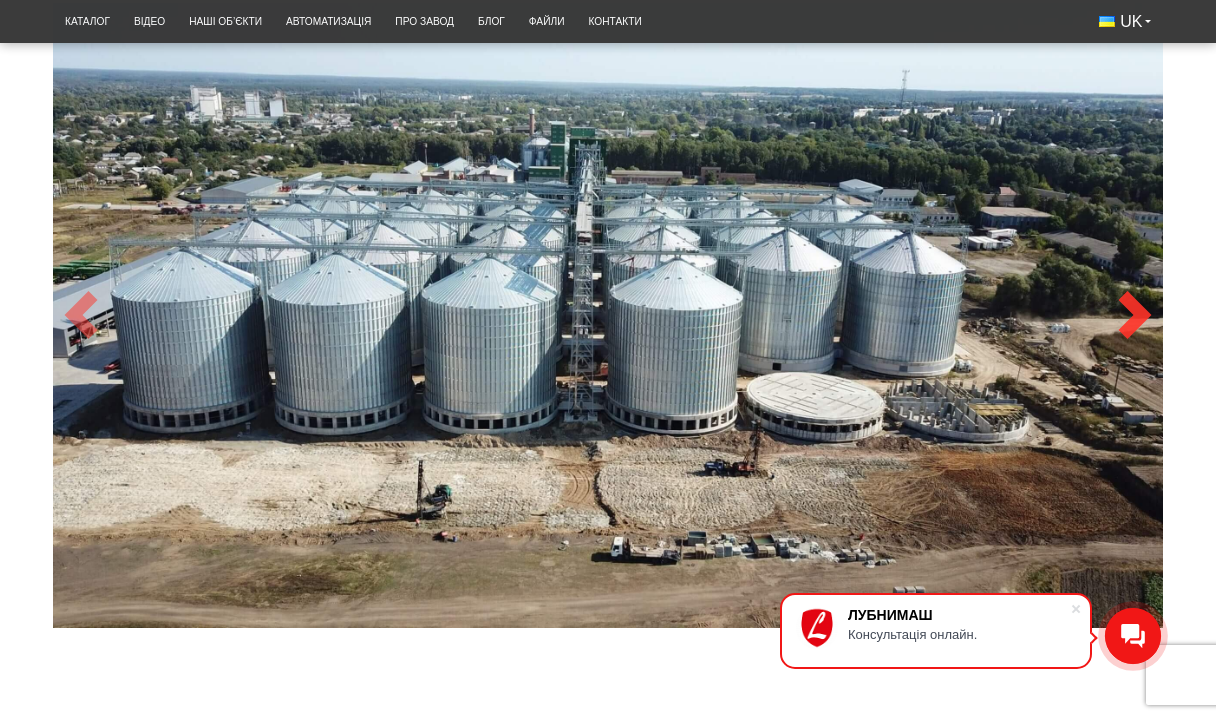 click at bounding box center [1135, 315] 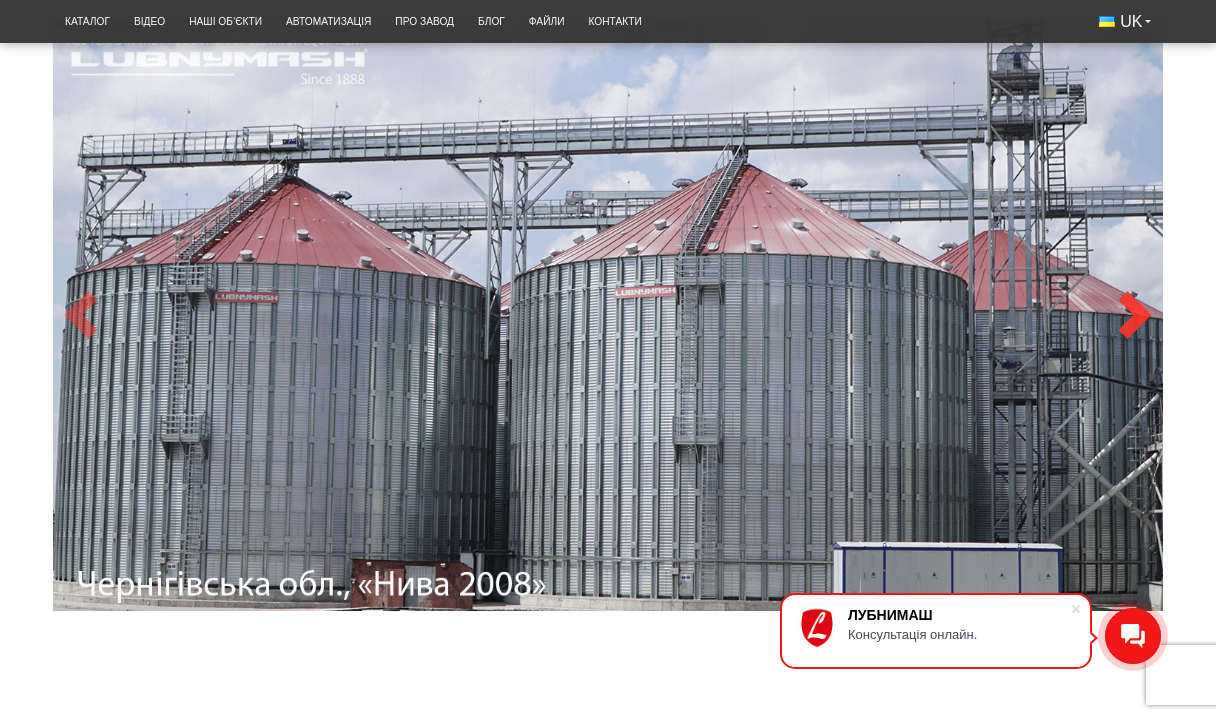 click at bounding box center [1135, 315] 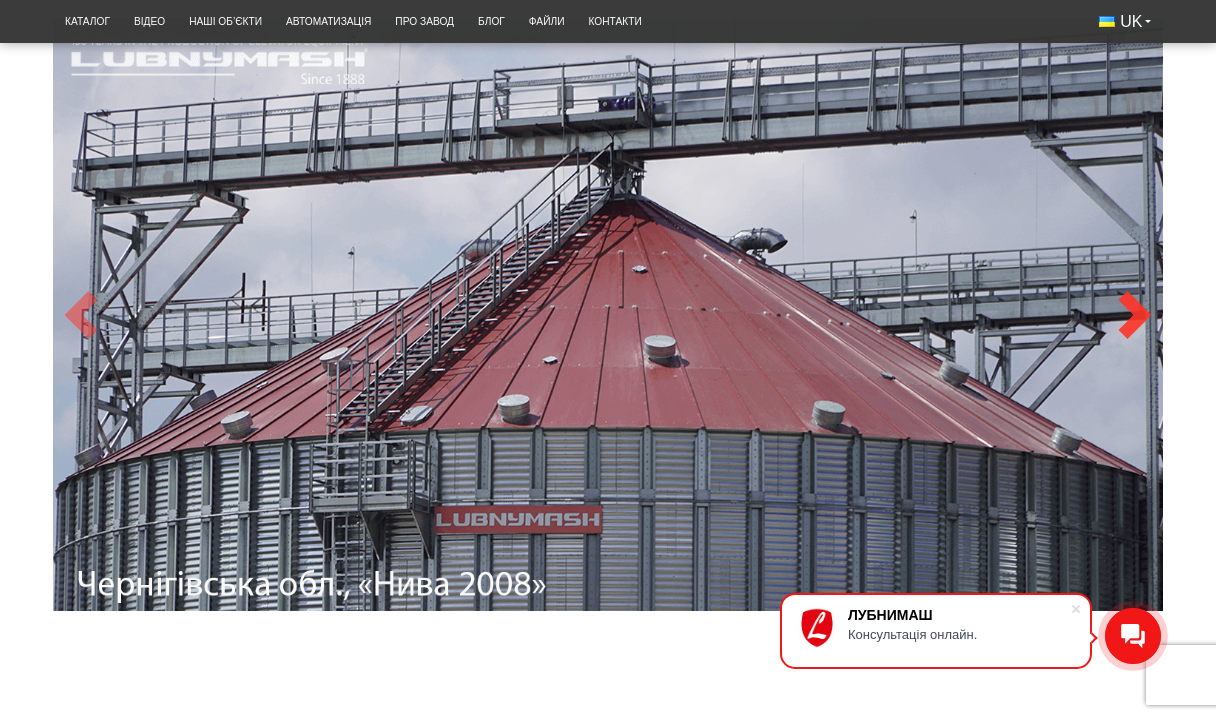 click at bounding box center [1135, 315] 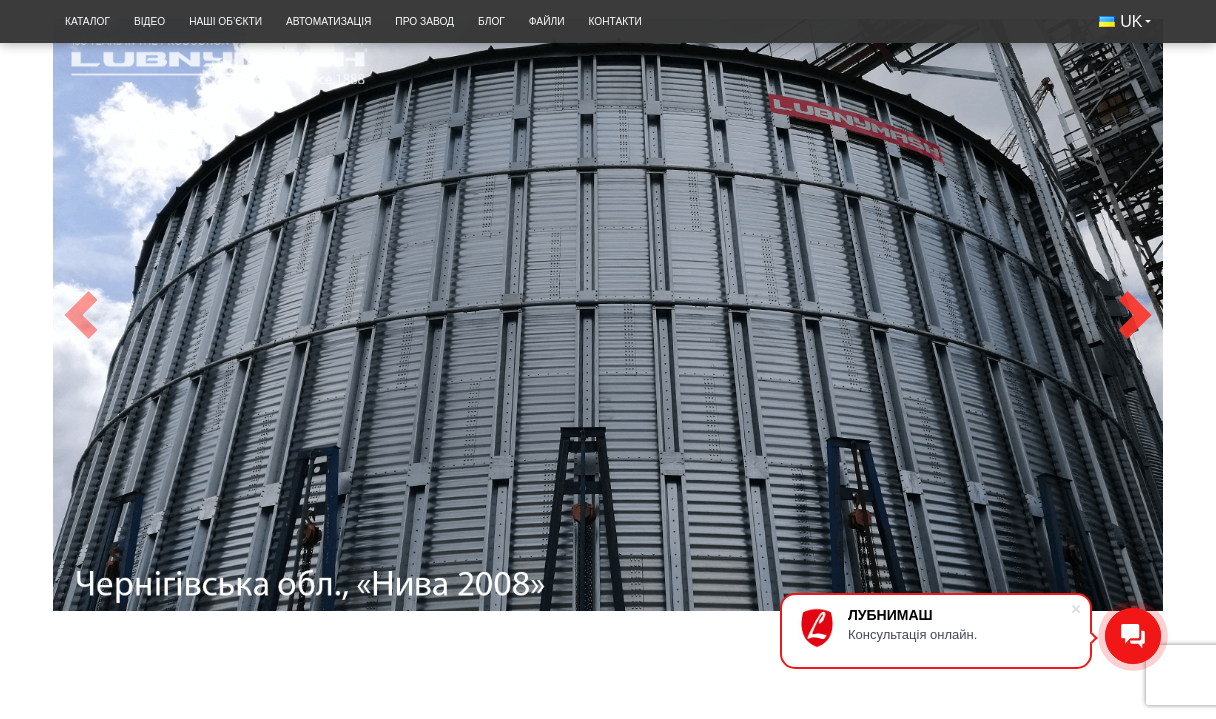 click at bounding box center (1135, 315) 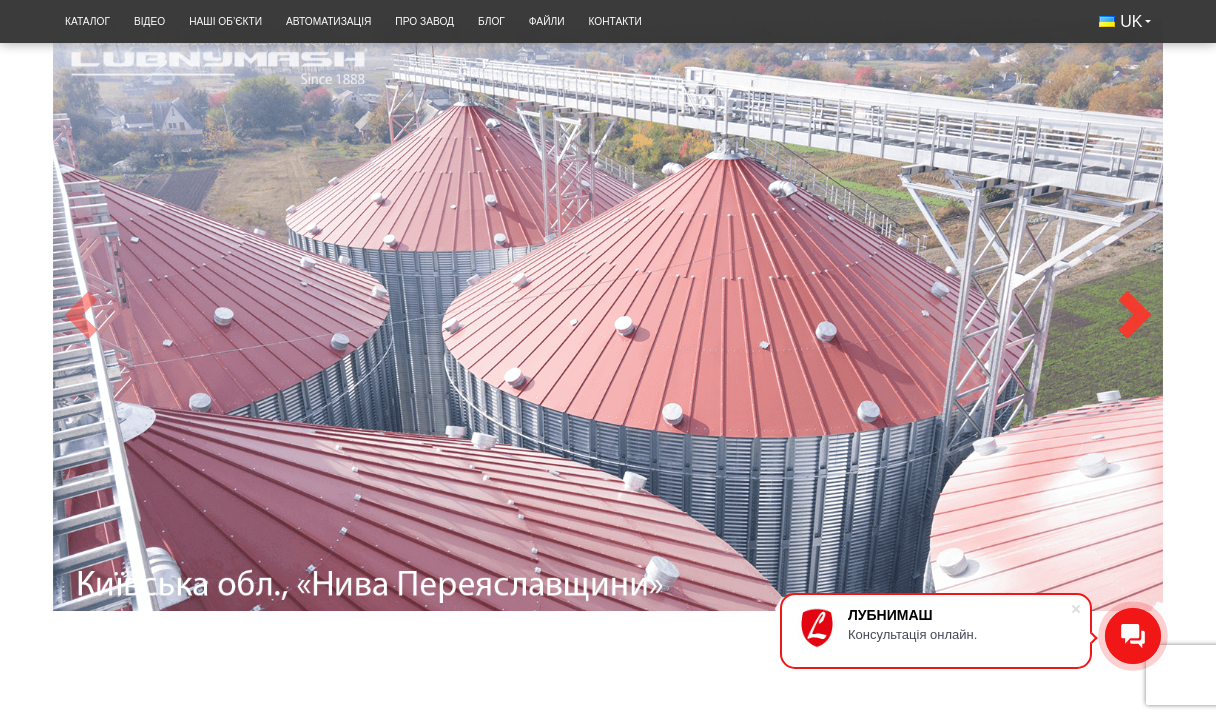 click at bounding box center [1135, 315] 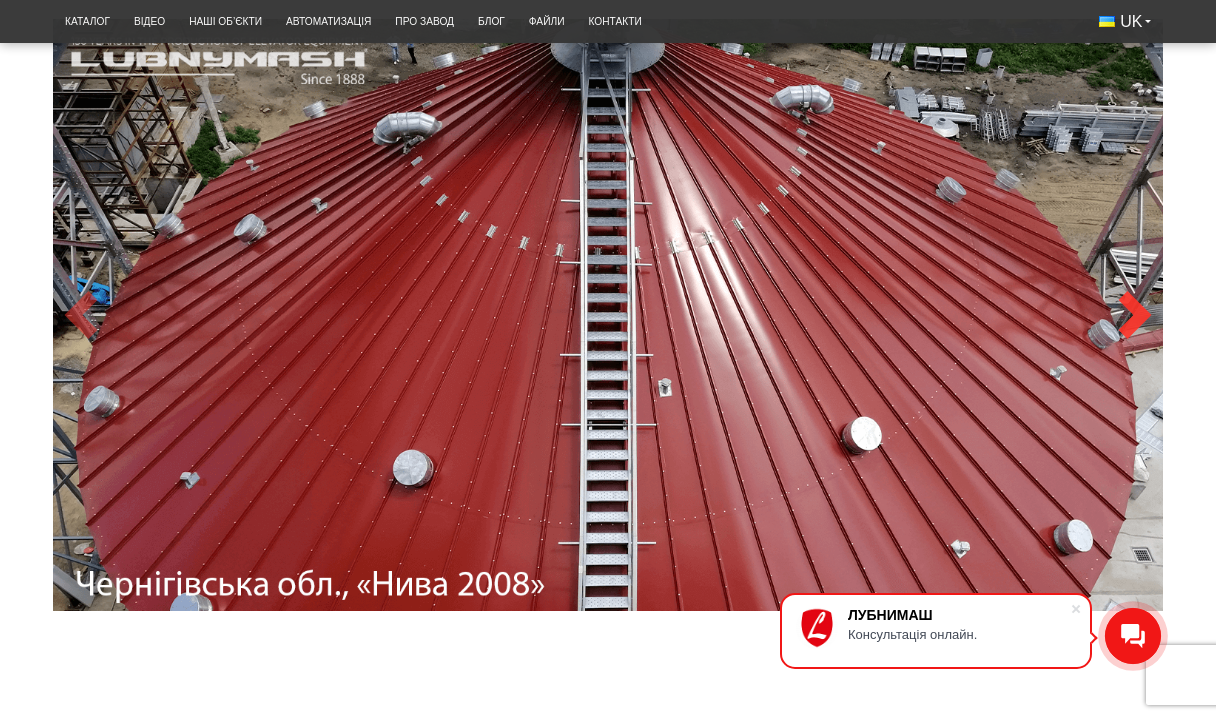 click at bounding box center [1135, 315] 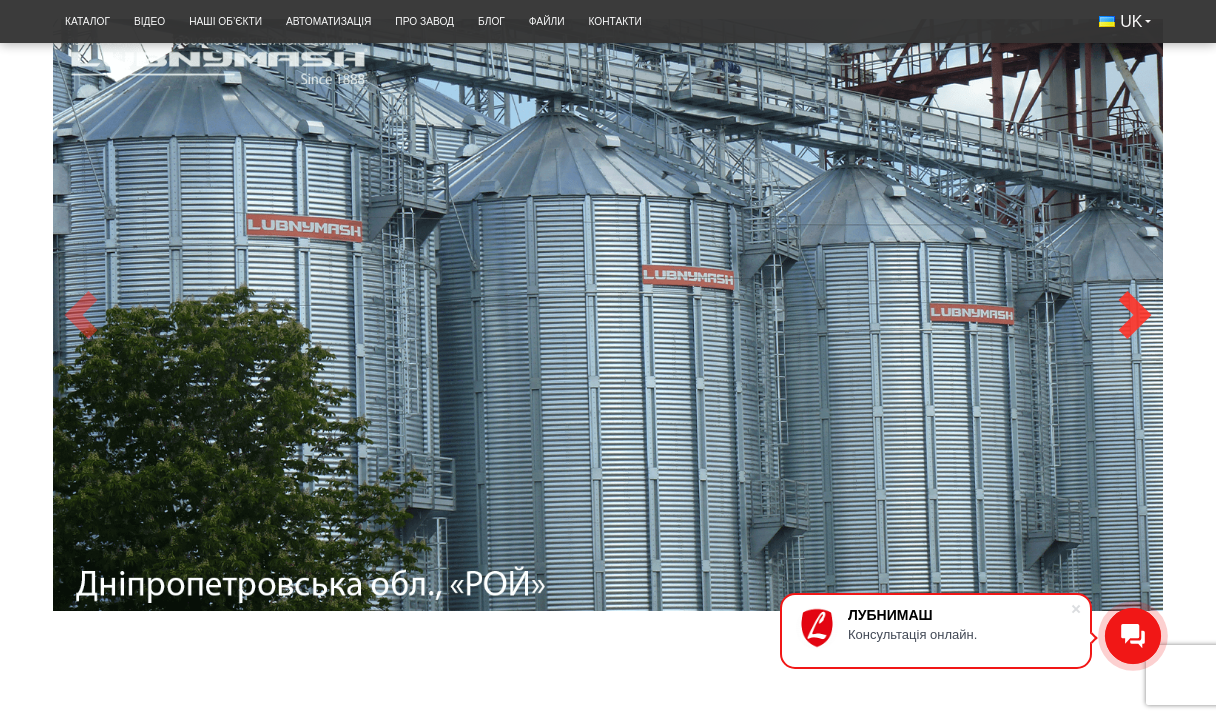 click at bounding box center [1135, 315] 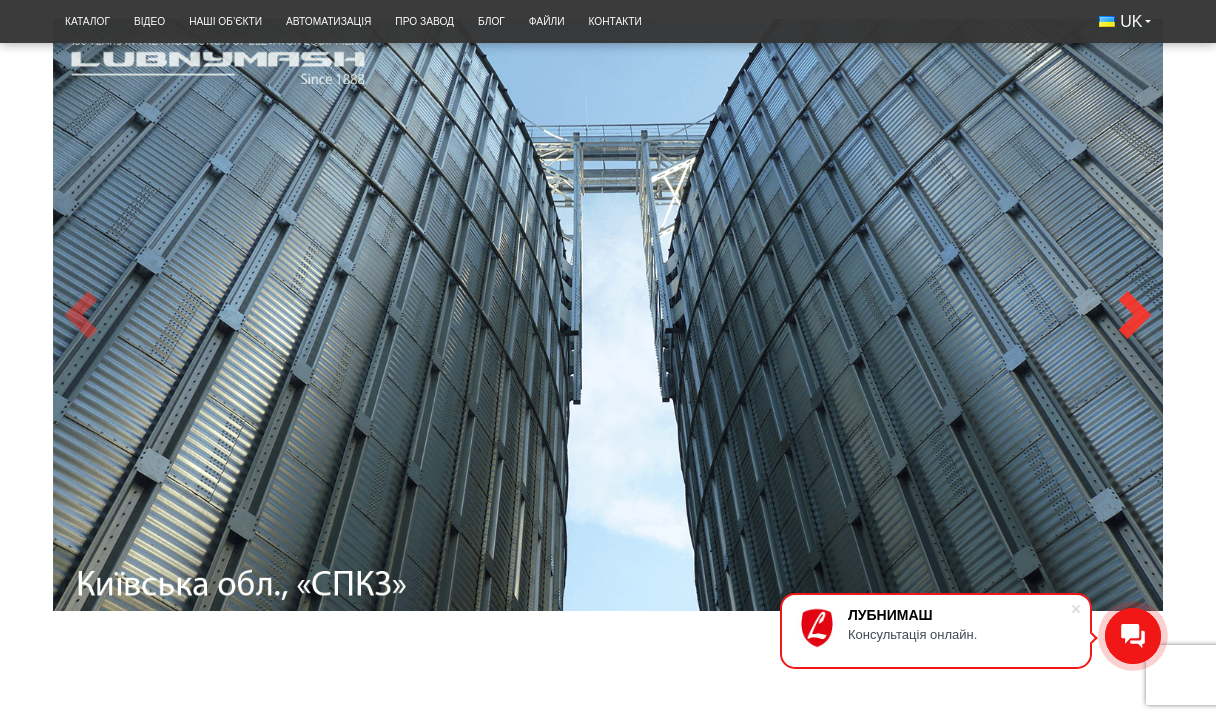 click at bounding box center [1135, 315] 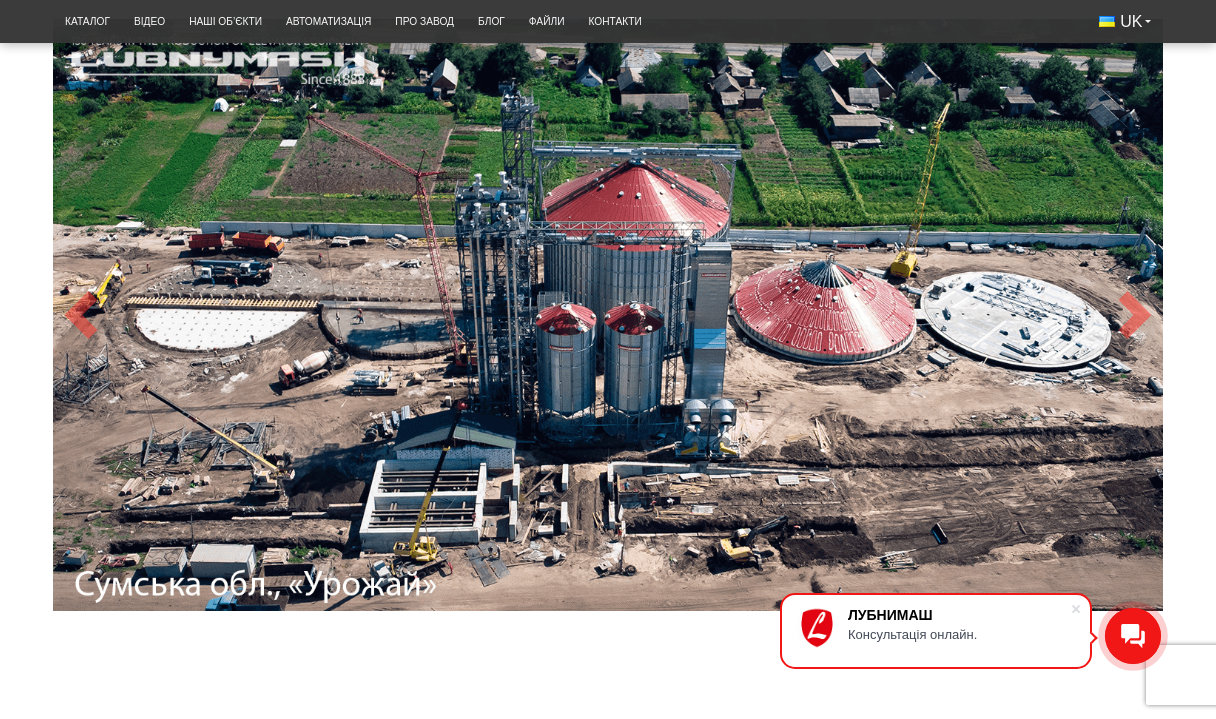 click at bounding box center (608, 315) 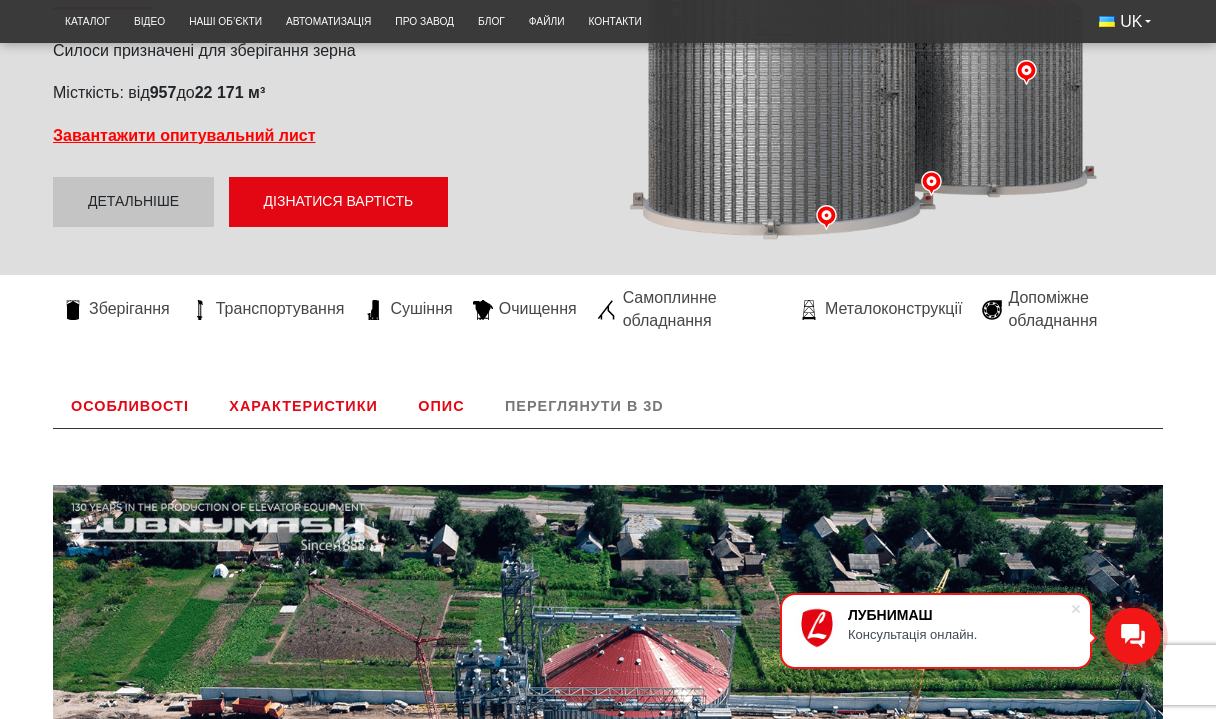 scroll, scrollTop: 141, scrollLeft: 0, axis: vertical 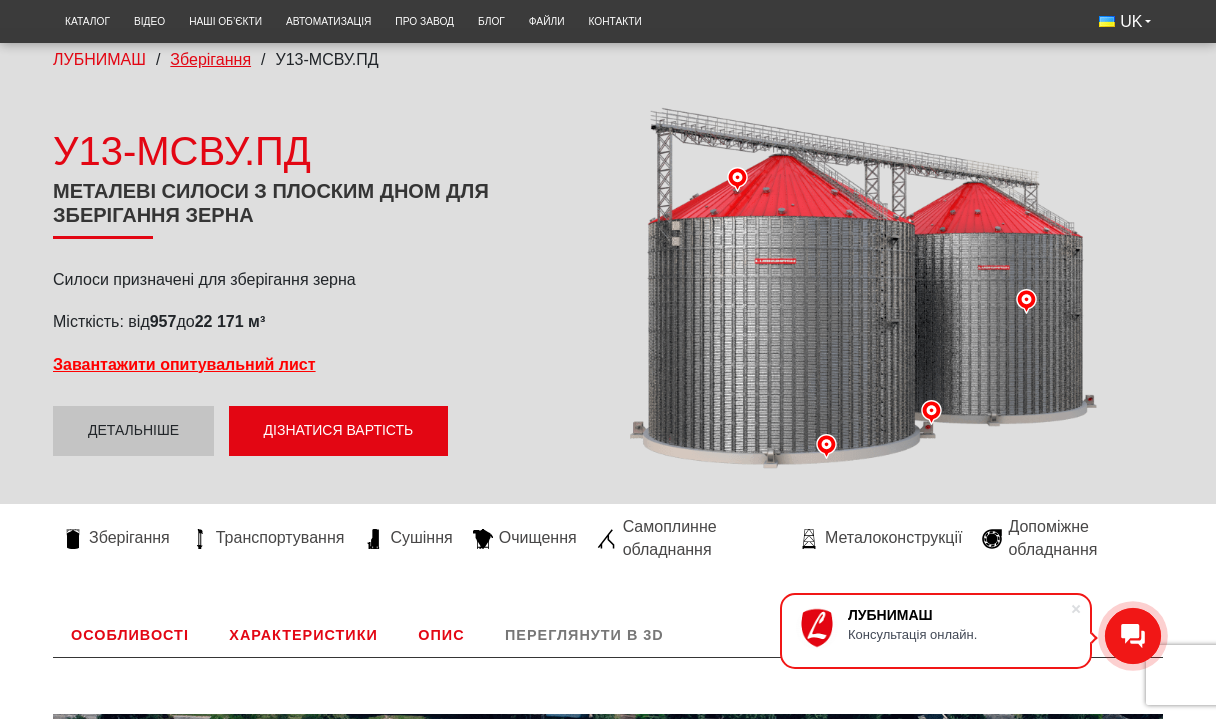 click on "Зберігання" at bounding box center [210, 59] 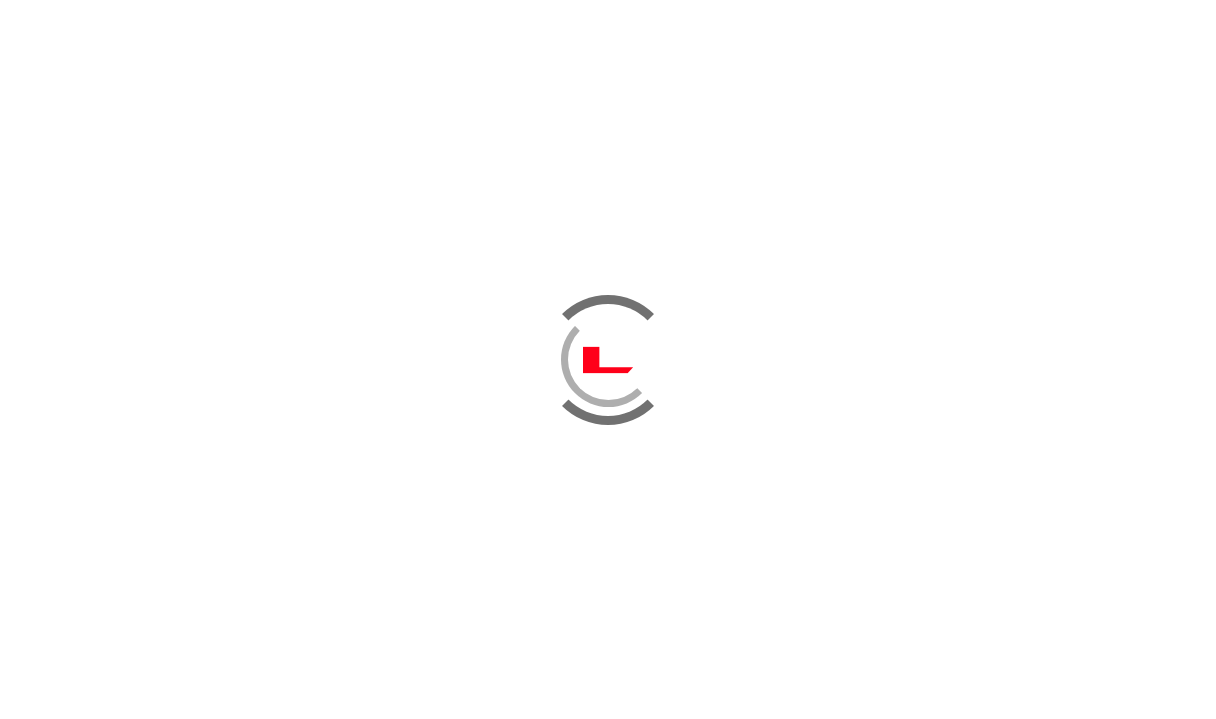 scroll, scrollTop: 0, scrollLeft: 0, axis: both 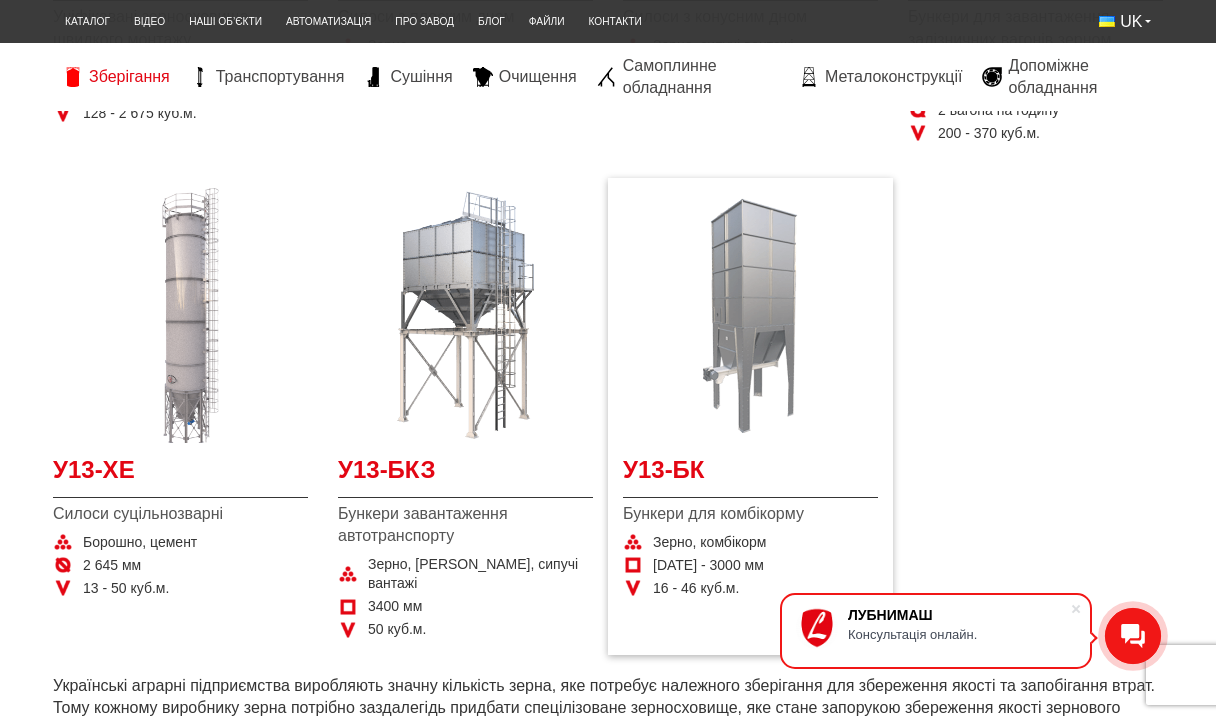 click at bounding box center [750, 315] 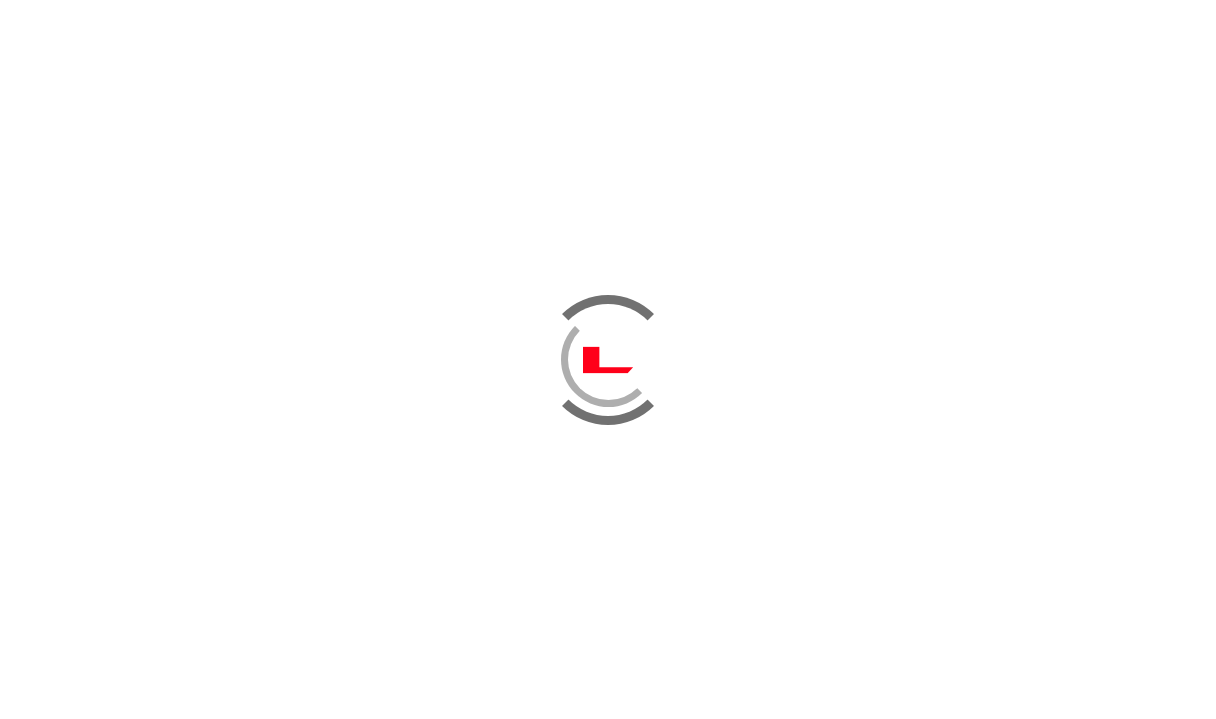 scroll, scrollTop: 0, scrollLeft: 0, axis: both 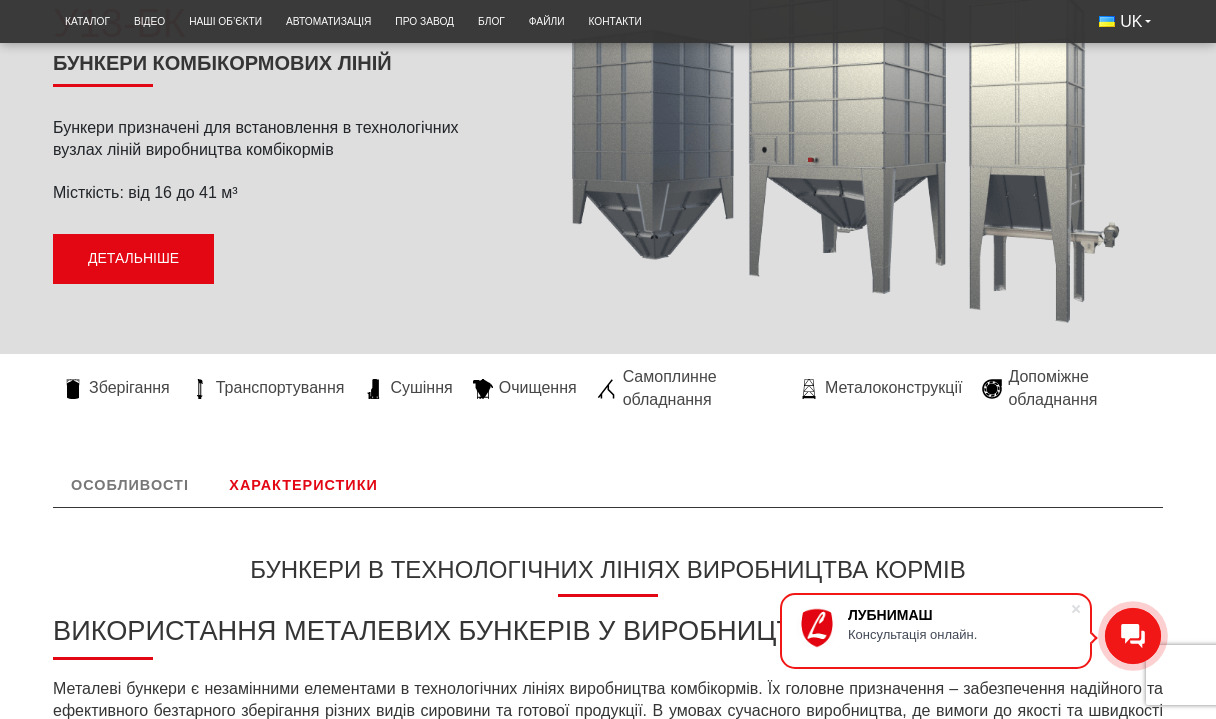 click on "Детальніше" at bounding box center (133, 259) 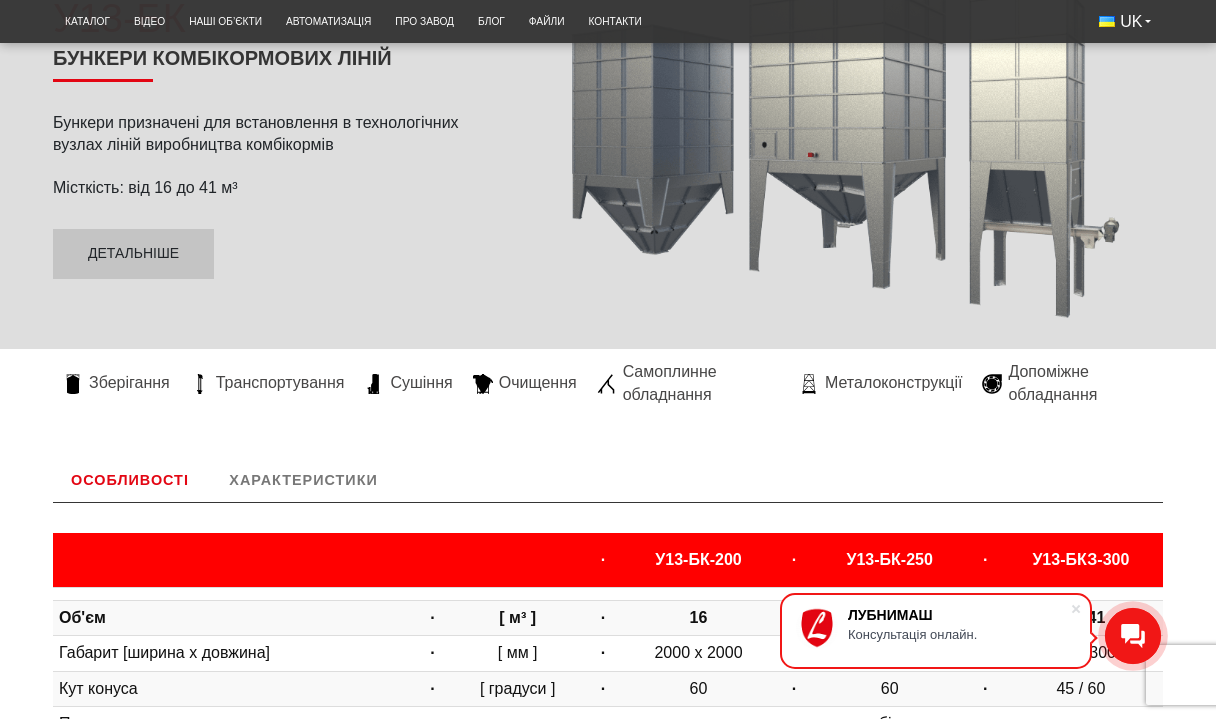 scroll, scrollTop: 270, scrollLeft: 0, axis: vertical 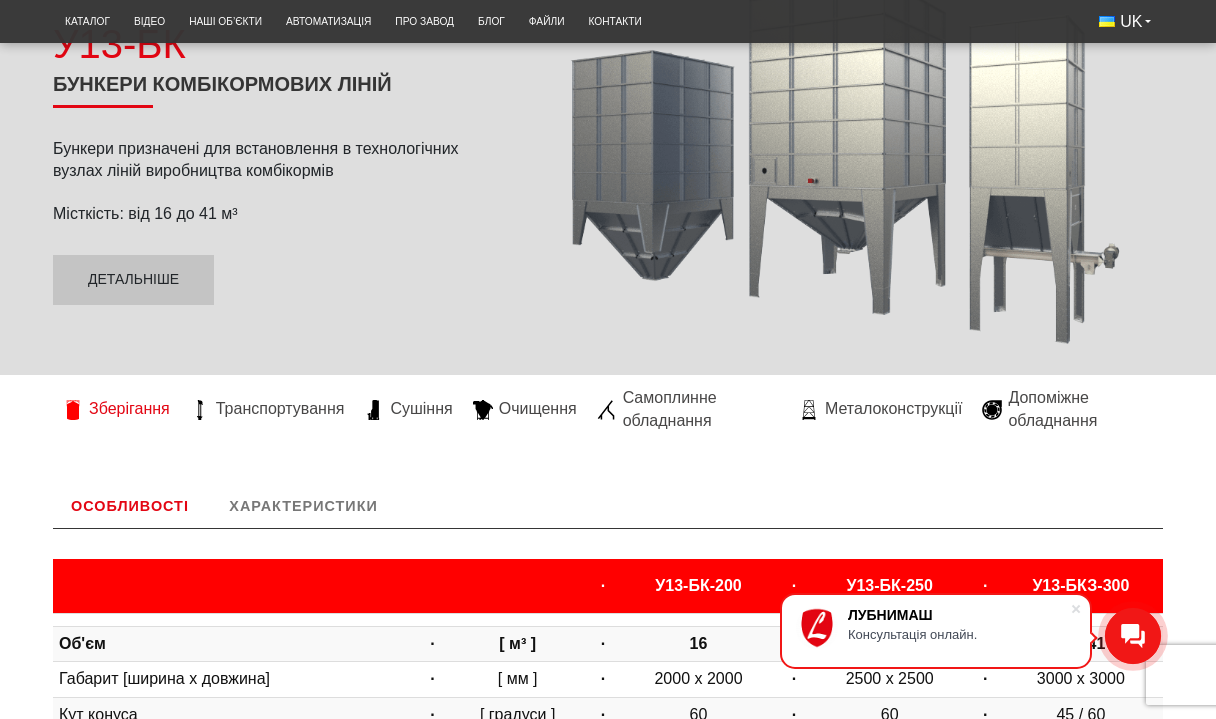 click on "Зберігання" at bounding box center [129, 409] 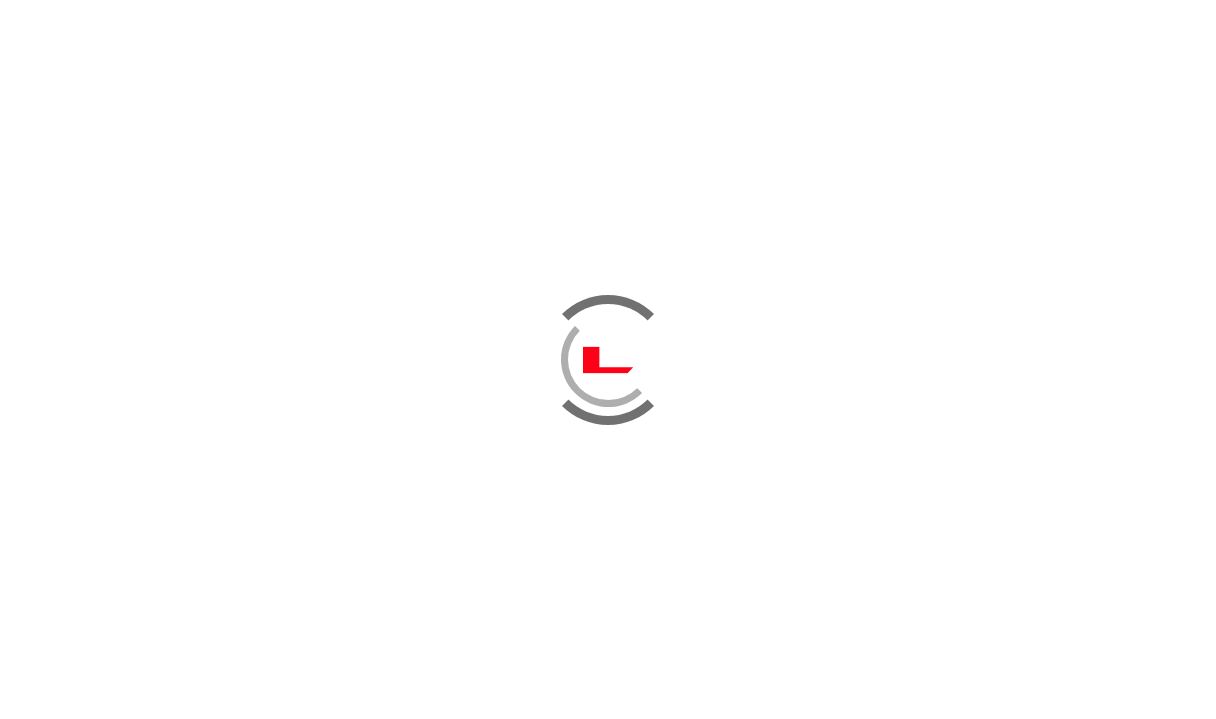 scroll, scrollTop: 0, scrollLeft: 0, axis: both 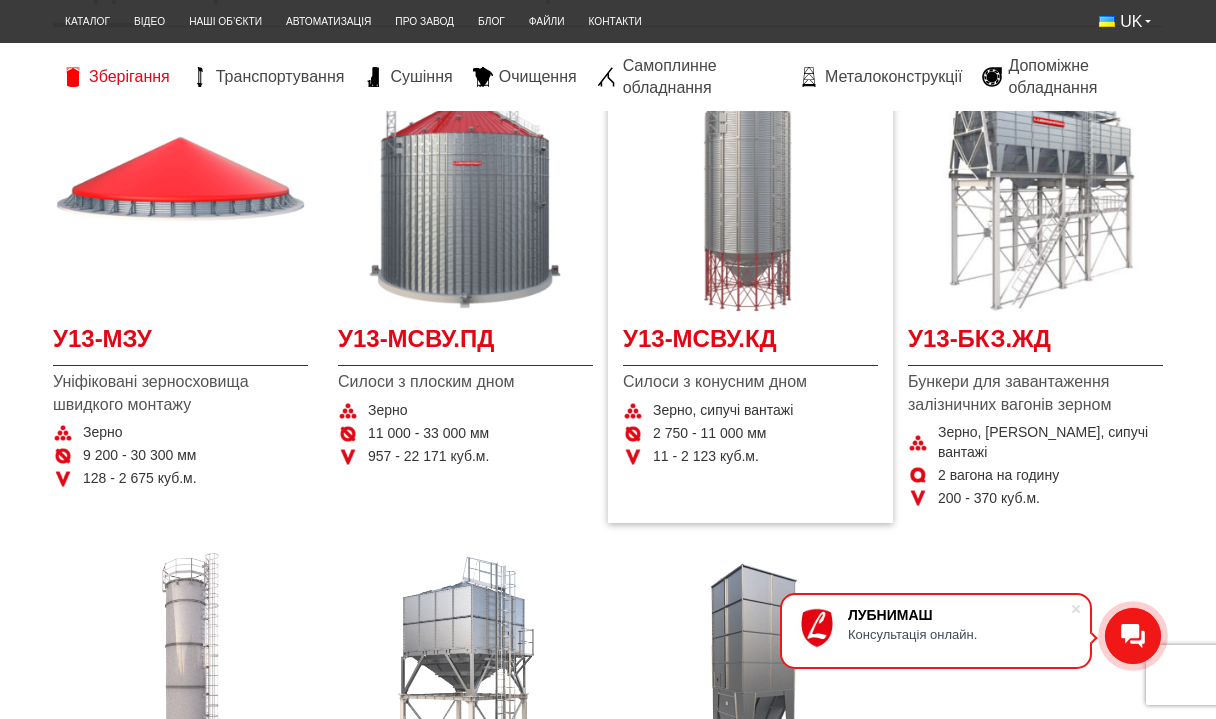 click at bounding box center (750, 184) 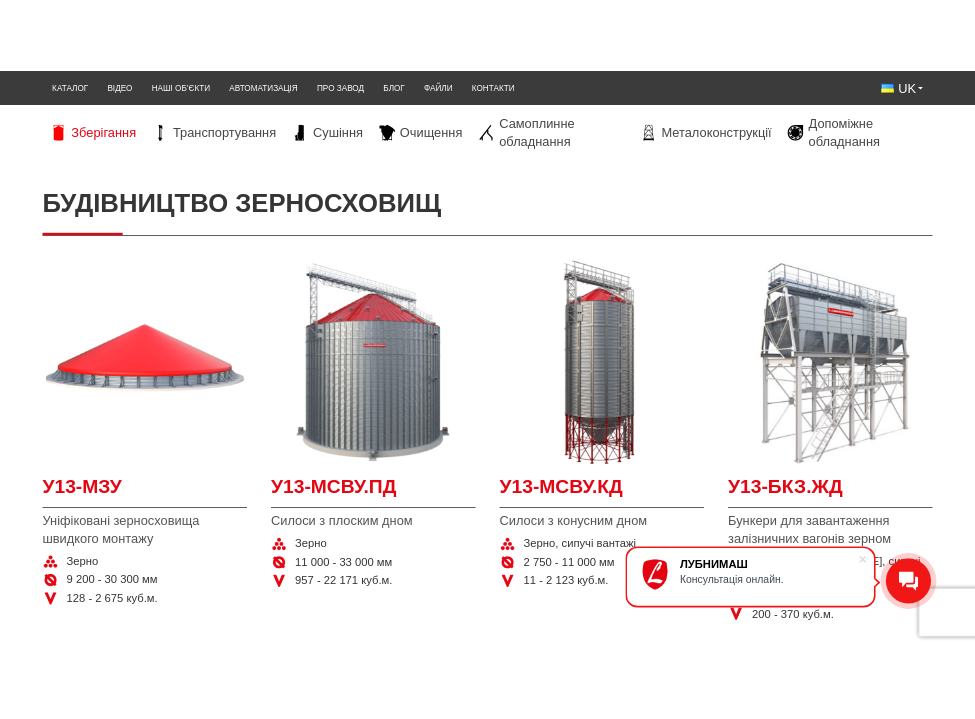 scroll, scrollTop: 247, scrollLeft: 0, axis: vertical 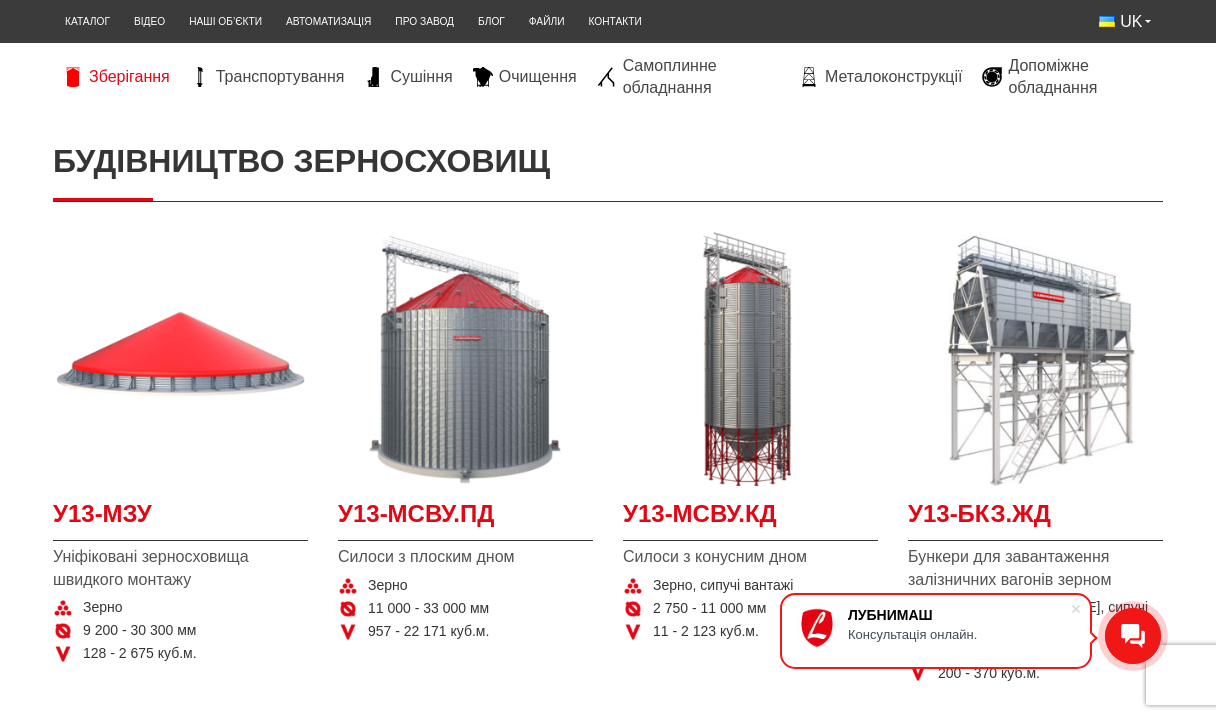 click on "Будівництво зерносховищ" at bounding box center [608, 161] 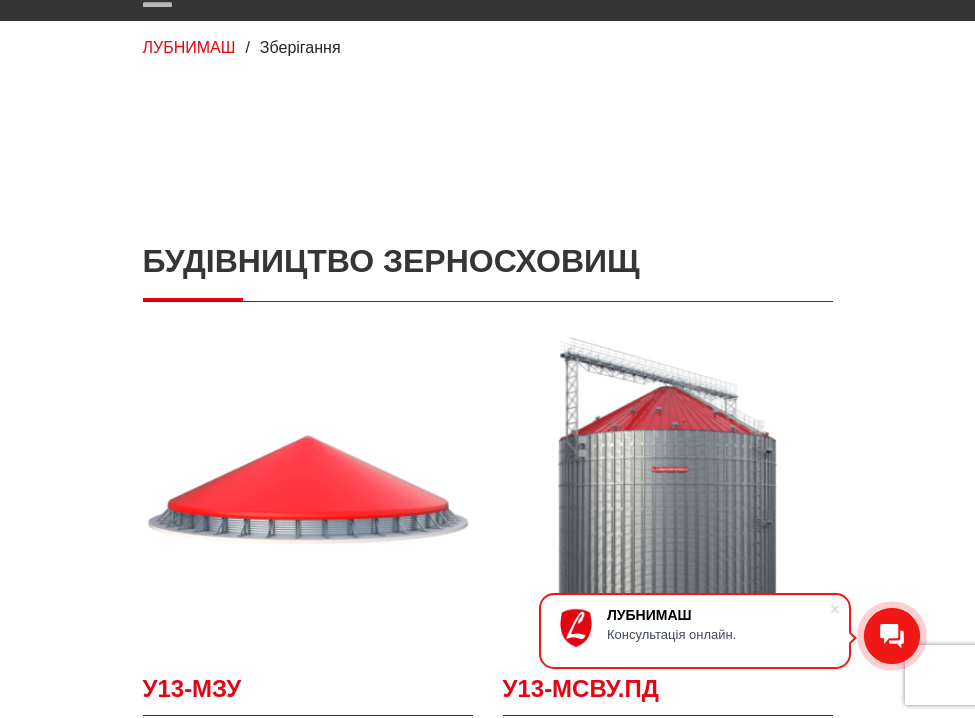 scroll, scrollTop: 0, scrollLeft: 0, axis: both 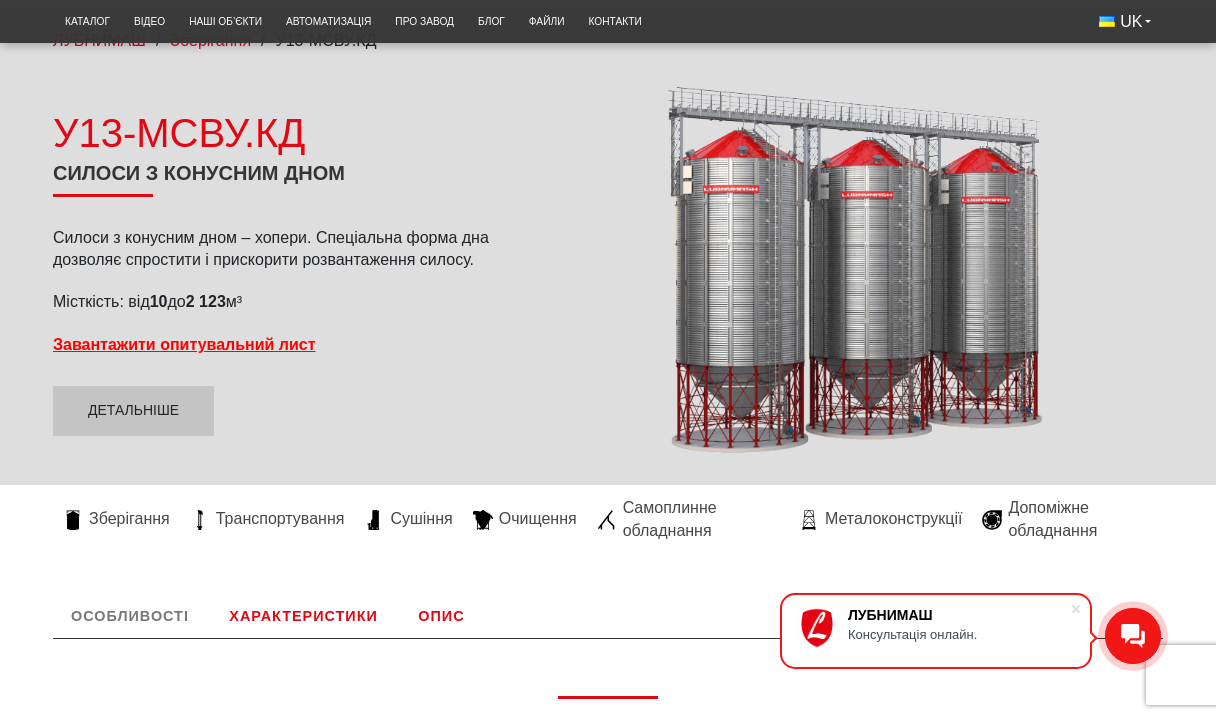 click at bounding box center (845, 270) 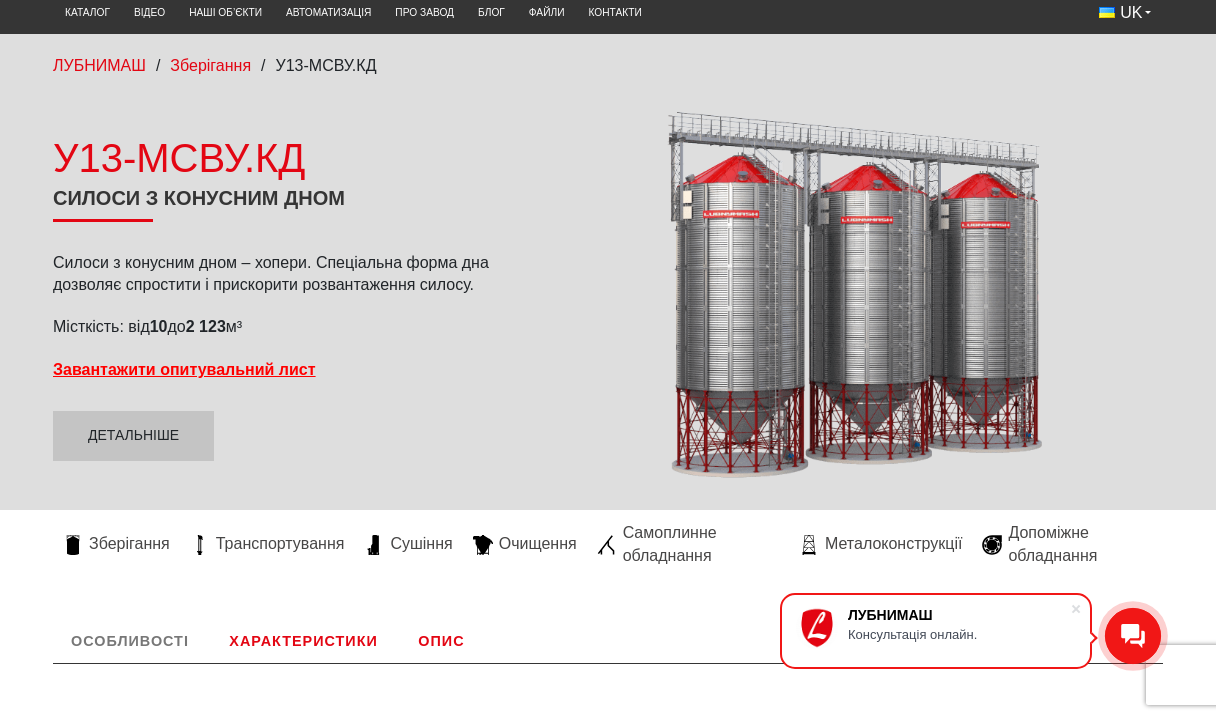 scroll, scrollTop: 0, scrollLeft: 0, axis: both 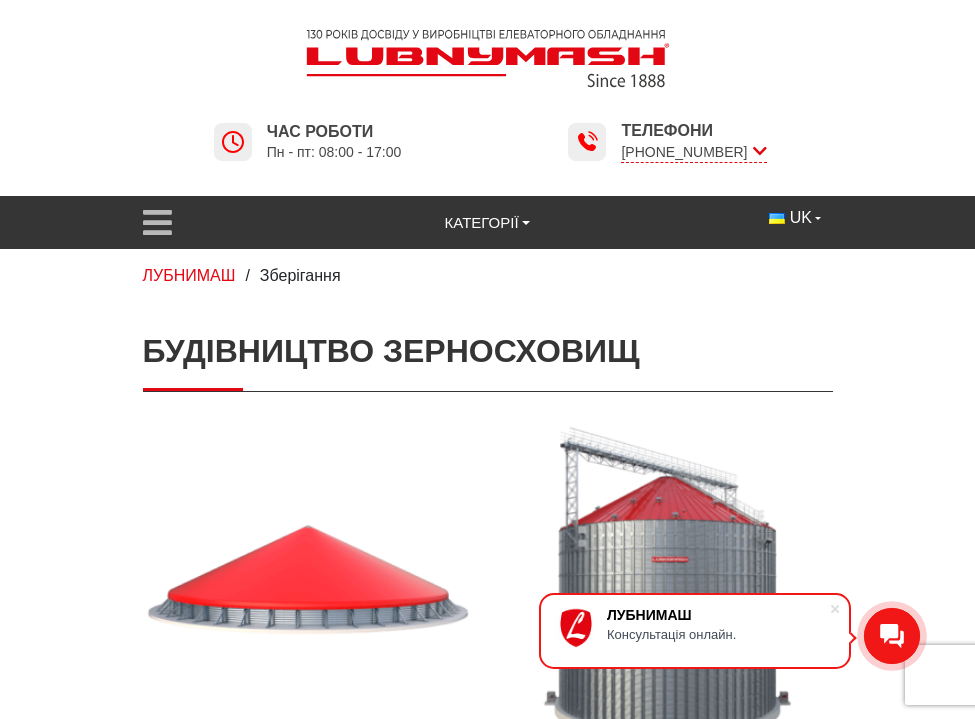 click on "Зберігання" at bounding box center [300, 275] 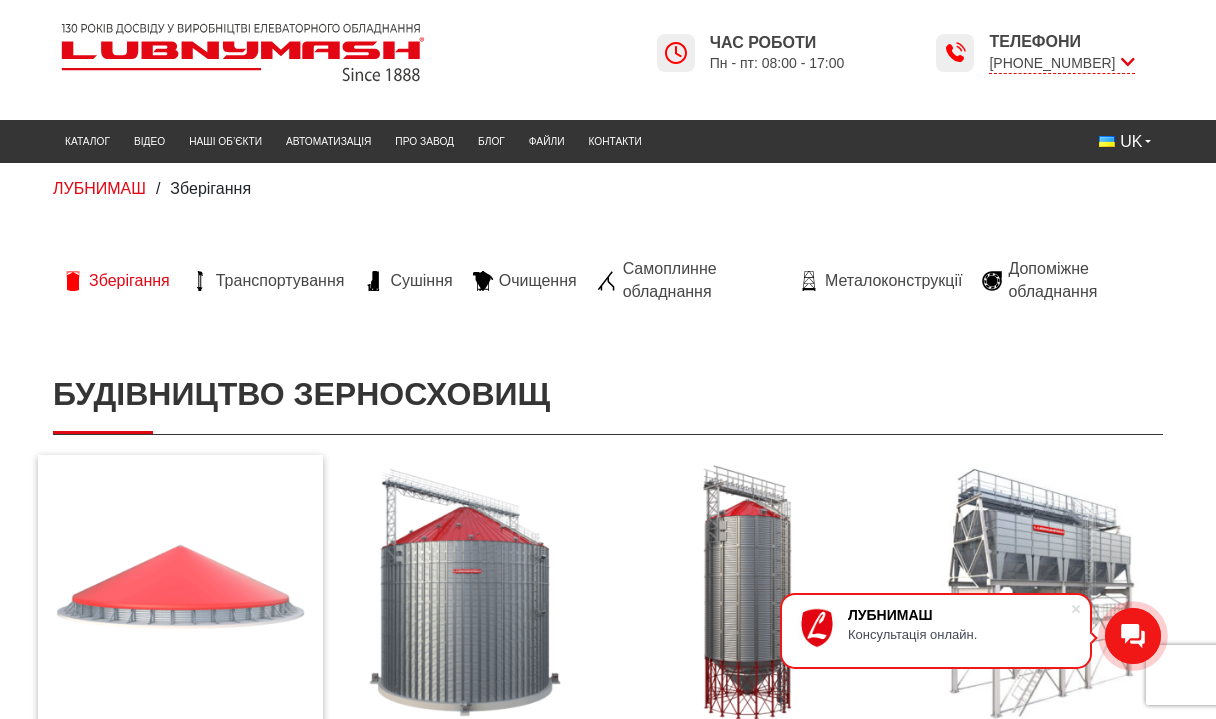 scroll, scrollTop: 0, scrollLeft: 0, axis: both 